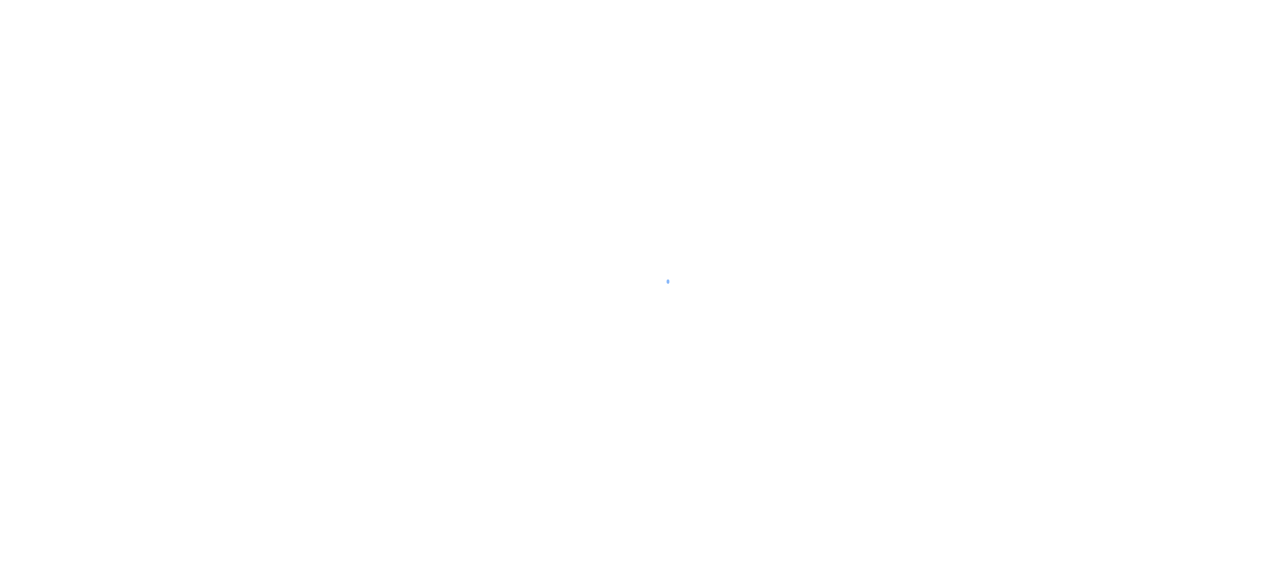 scroll, scrollTop: 0, scrollLeft: 0, axis: both 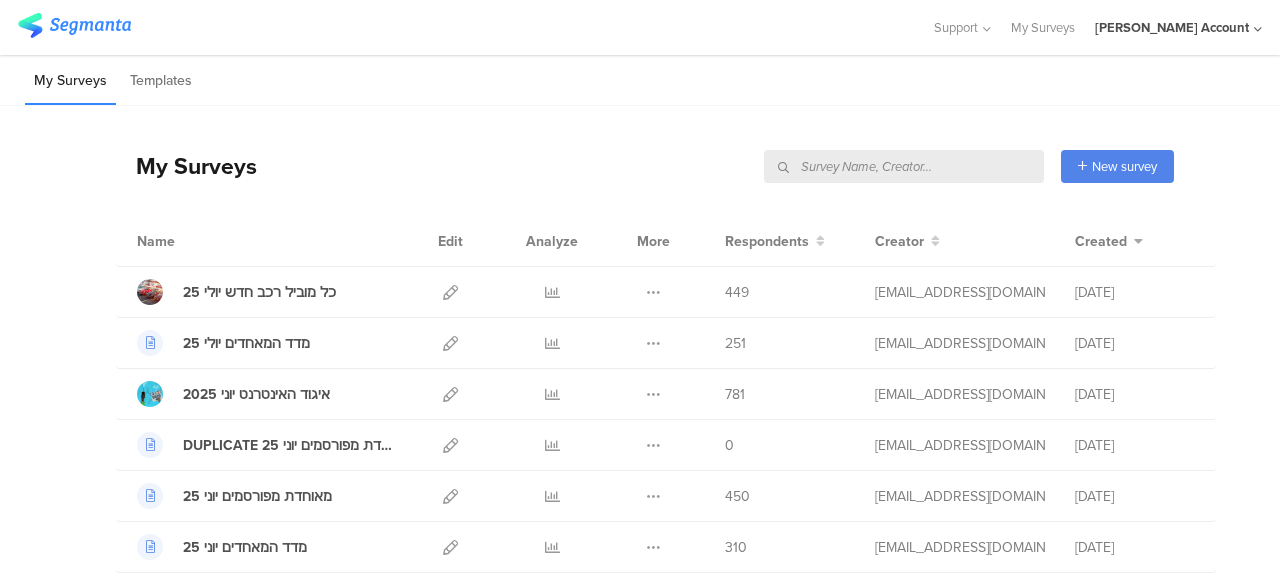 click at bounding box center [904, 166] 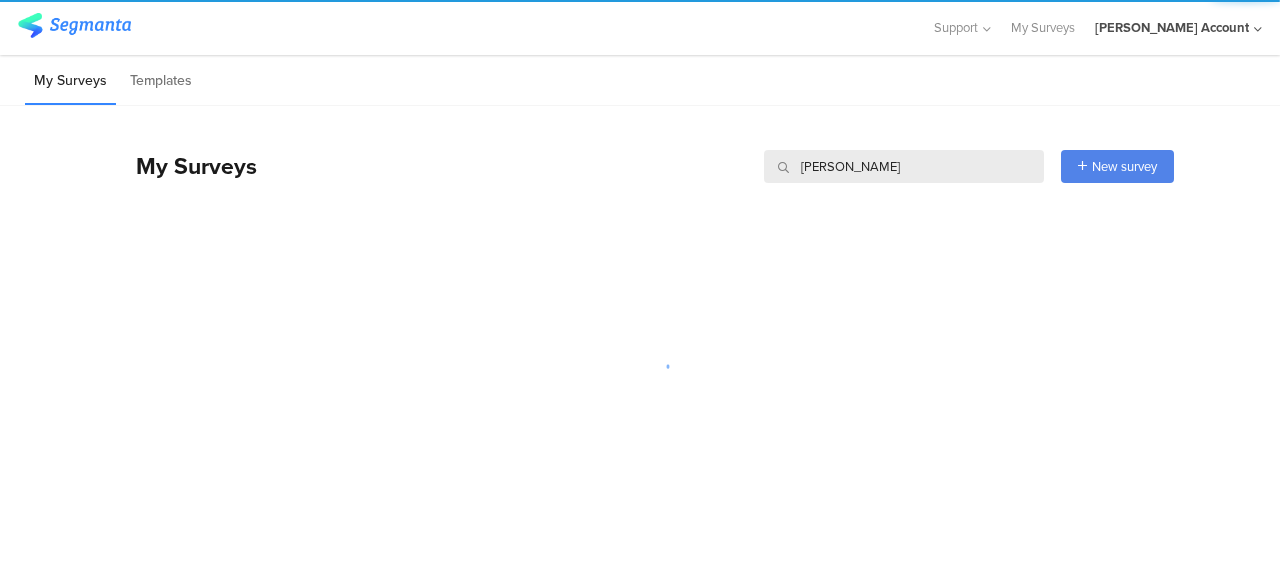 type on "ענבי טלי" 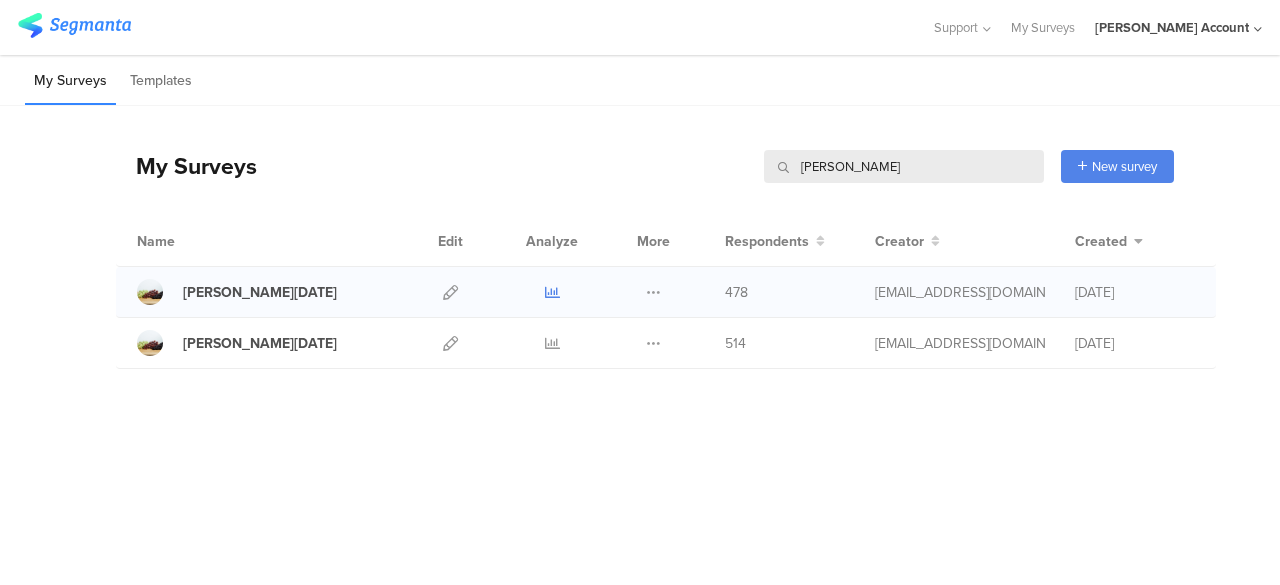 click at bounding box center (552, 292) 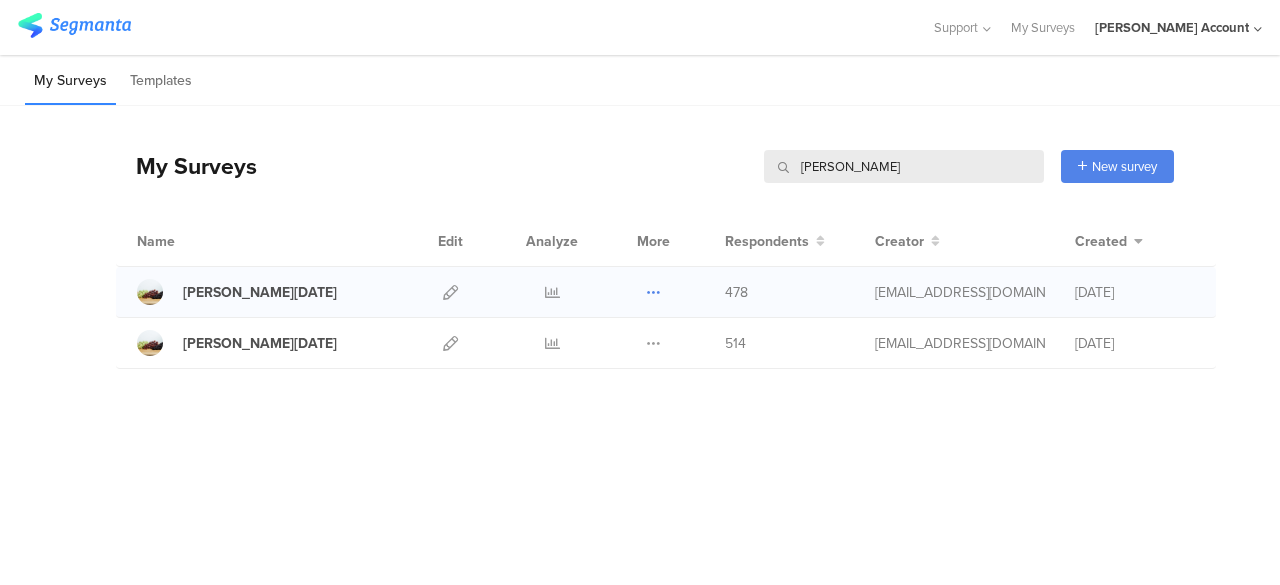 click at bounding box center [653, 292] 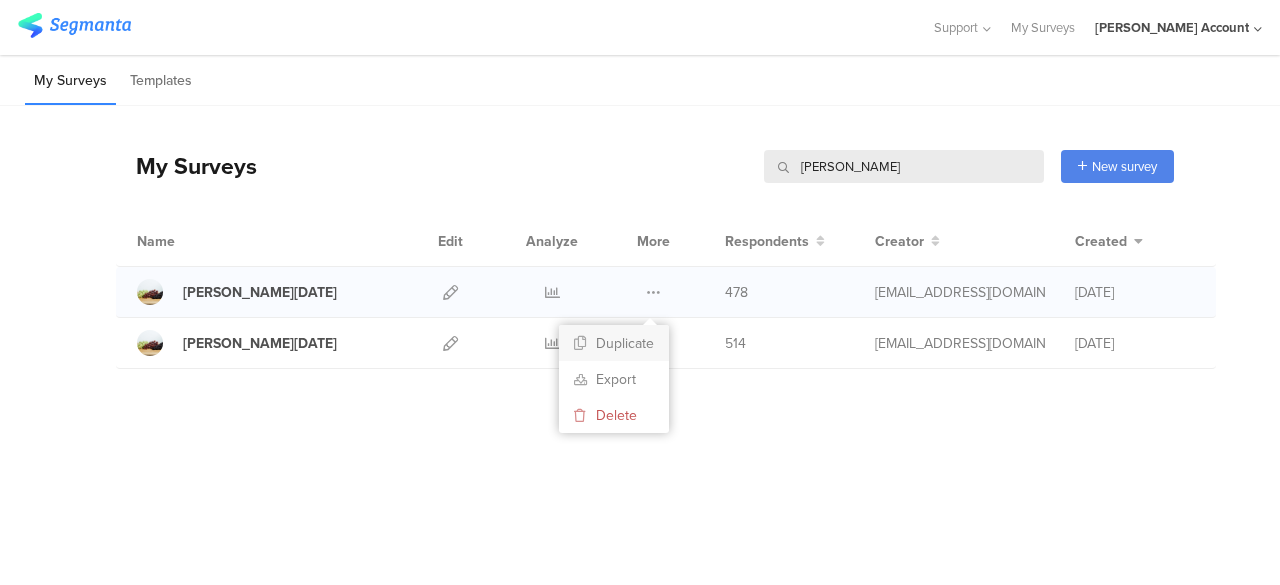 click on "Duplicate" at bounding box center [614, 343] 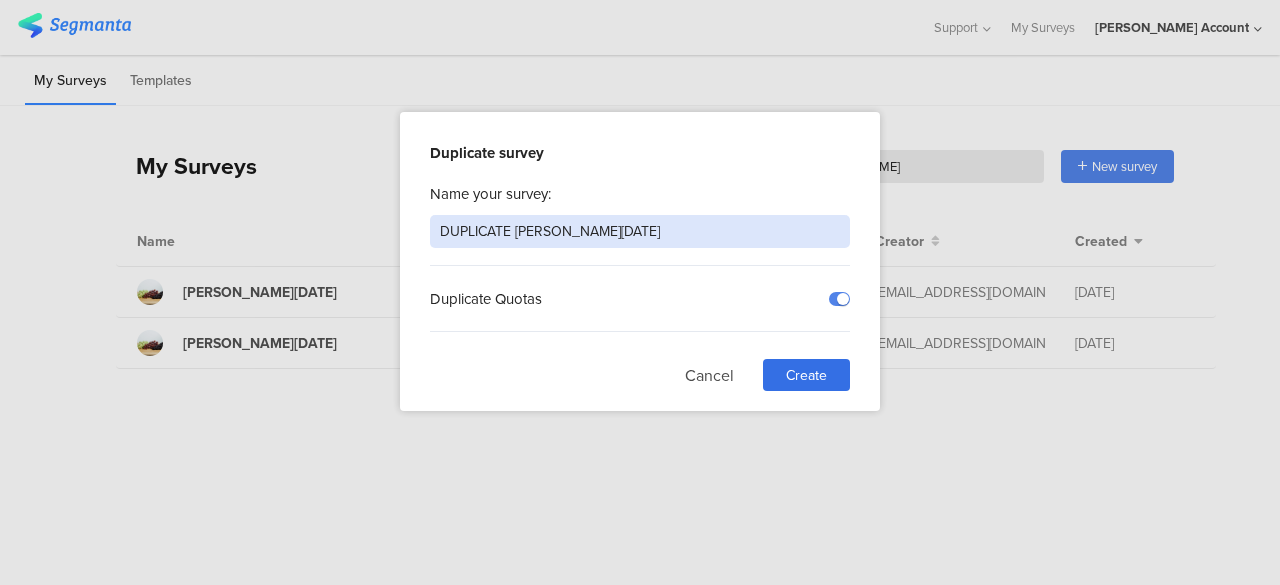 click on "DUPLICATE ענבי טלי אוגוסט 2024" at bounding box center (640, 231) 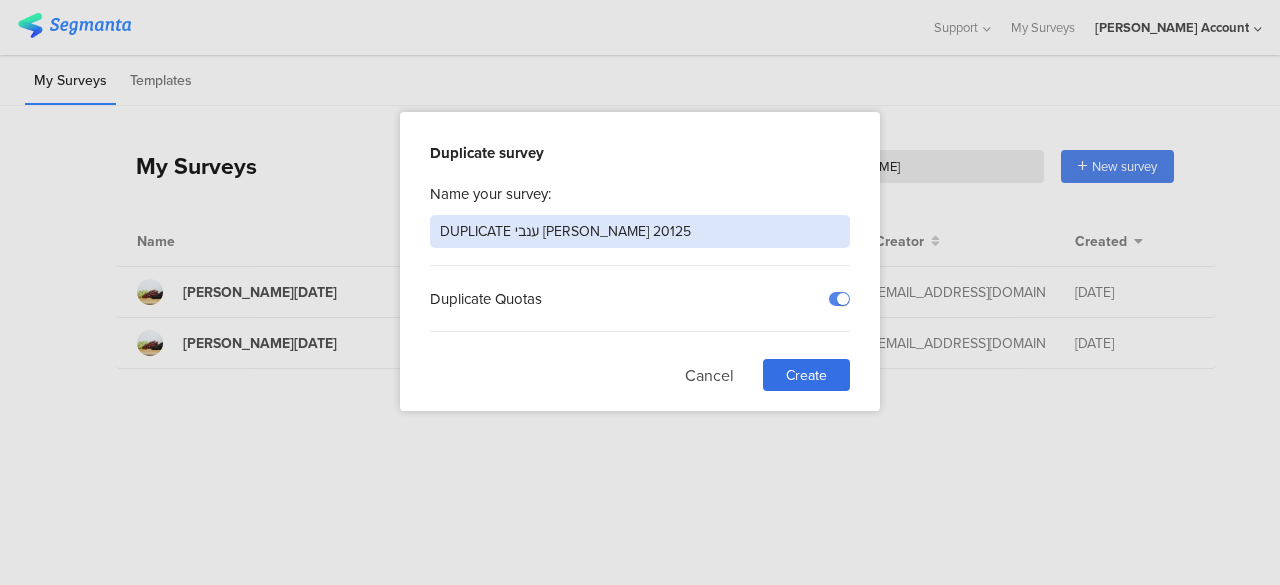 click on "DUPLICATE ענבי טלי אוגוסט 20125" at bounding box center (640, 231) 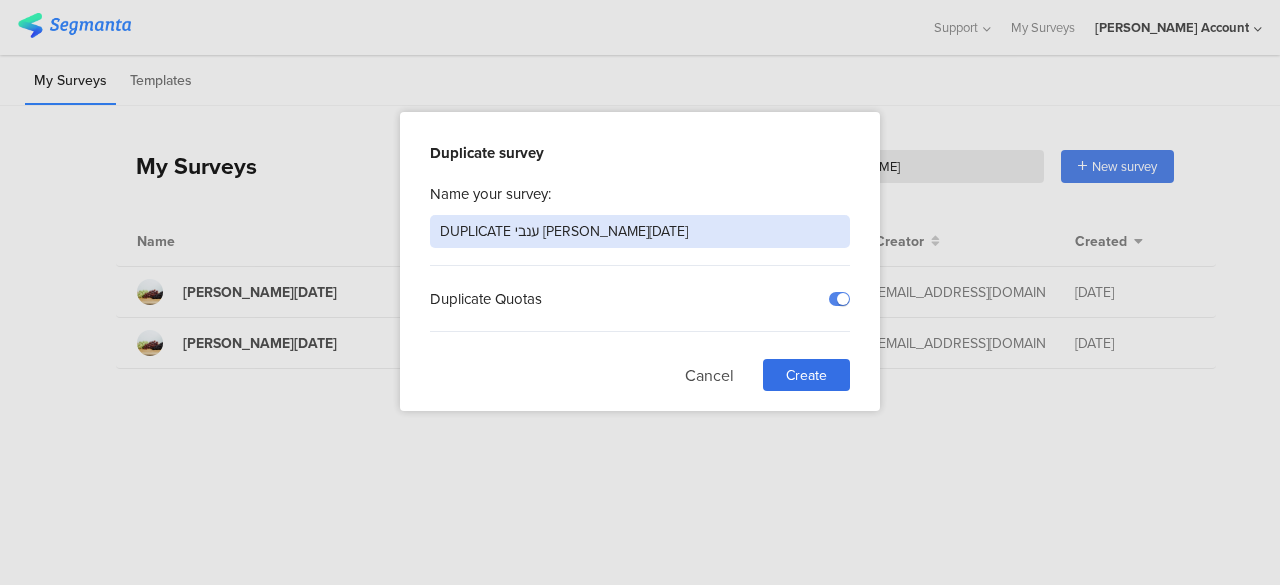 drag, startPoint x: 513, startPoint y: 228, endPoint x: 432, endPoint y: 233, distance: 81.154175 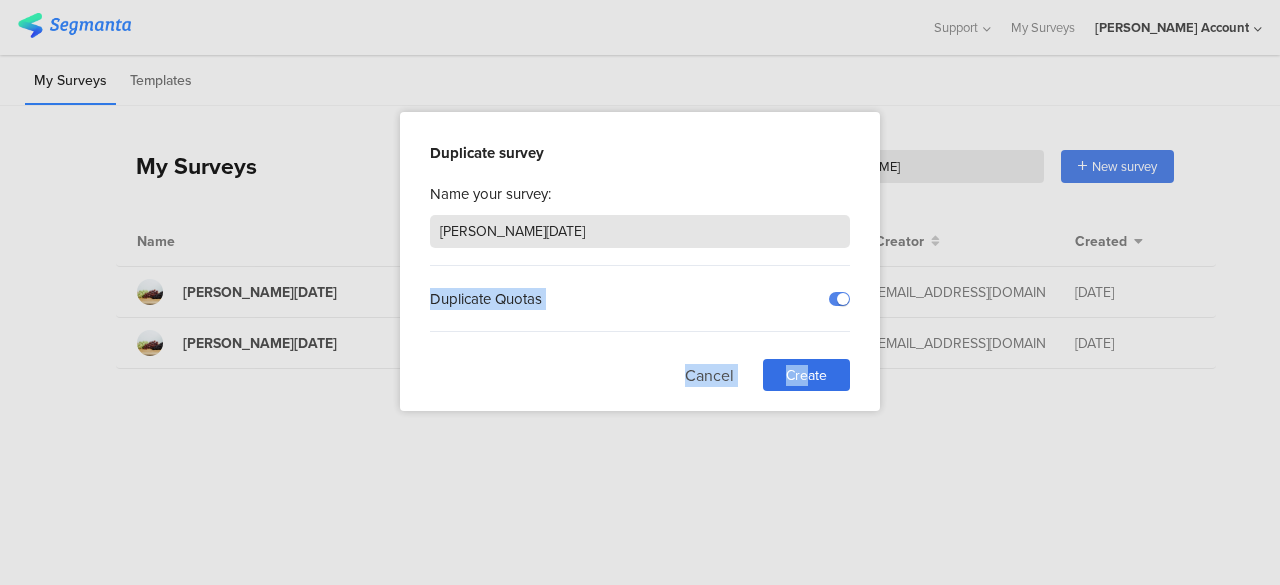 drag, startPoint x: 806, startPoint y: 367, endPoint x: 508, endPoint y: 238, distance: 324.72296 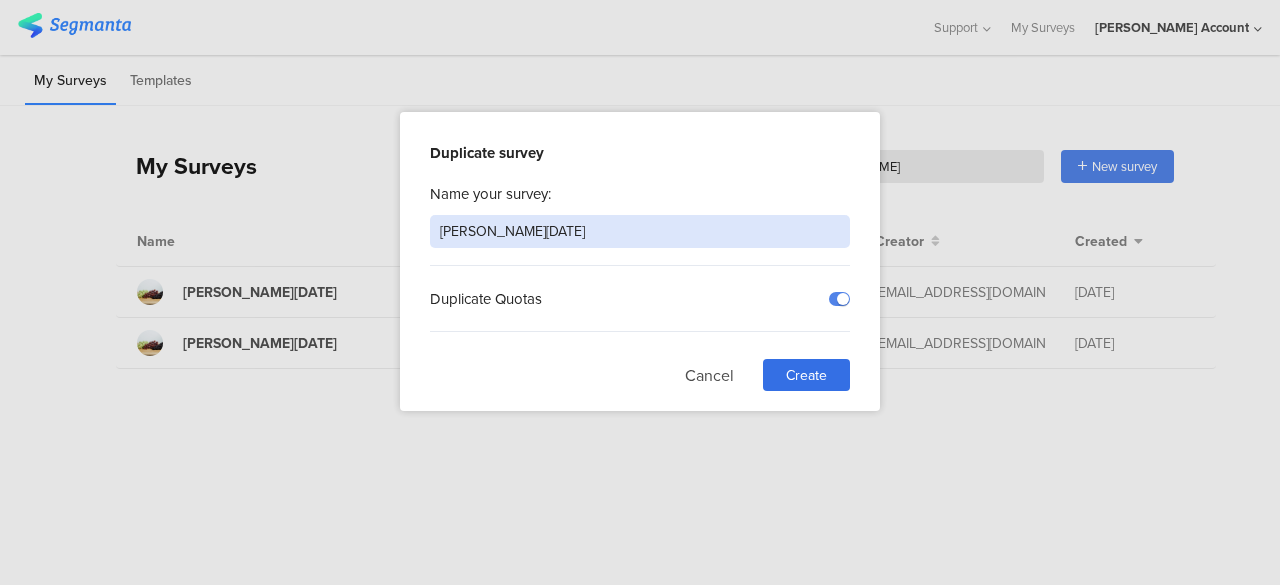 click on "ענבי טלי אוגוסט 2025" at bounding box center [640, 231] 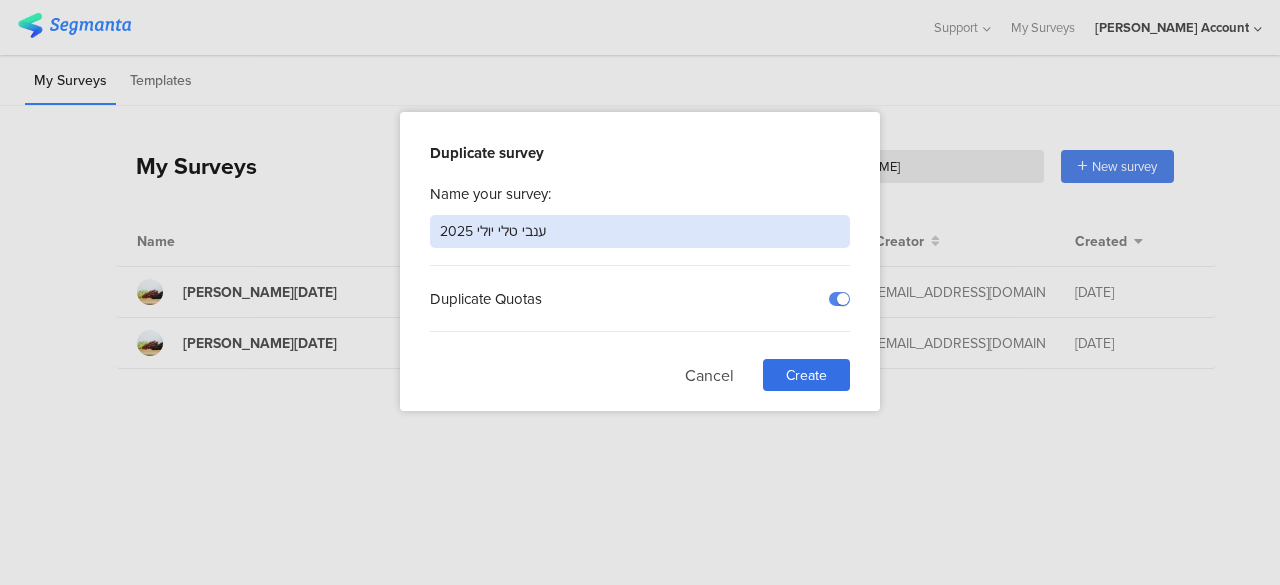 type on "ענבי טלי יולי 2025" 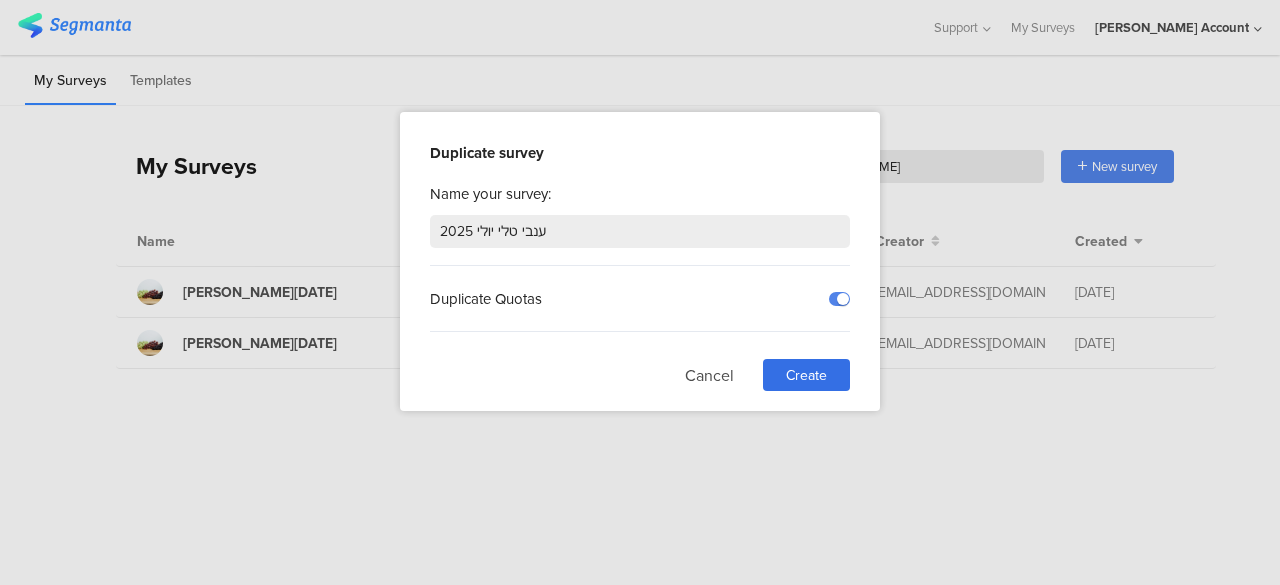 click on "Duplicate Quotas" at bounding box center [530, 298] 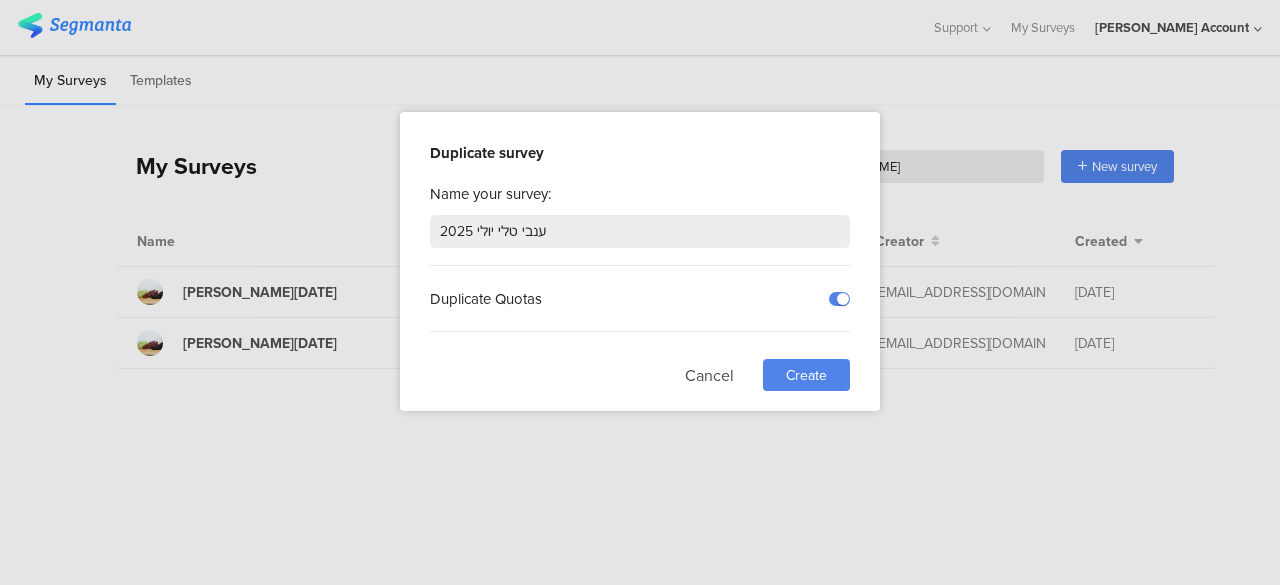 click on "Create" at bounding box center (806, 375) 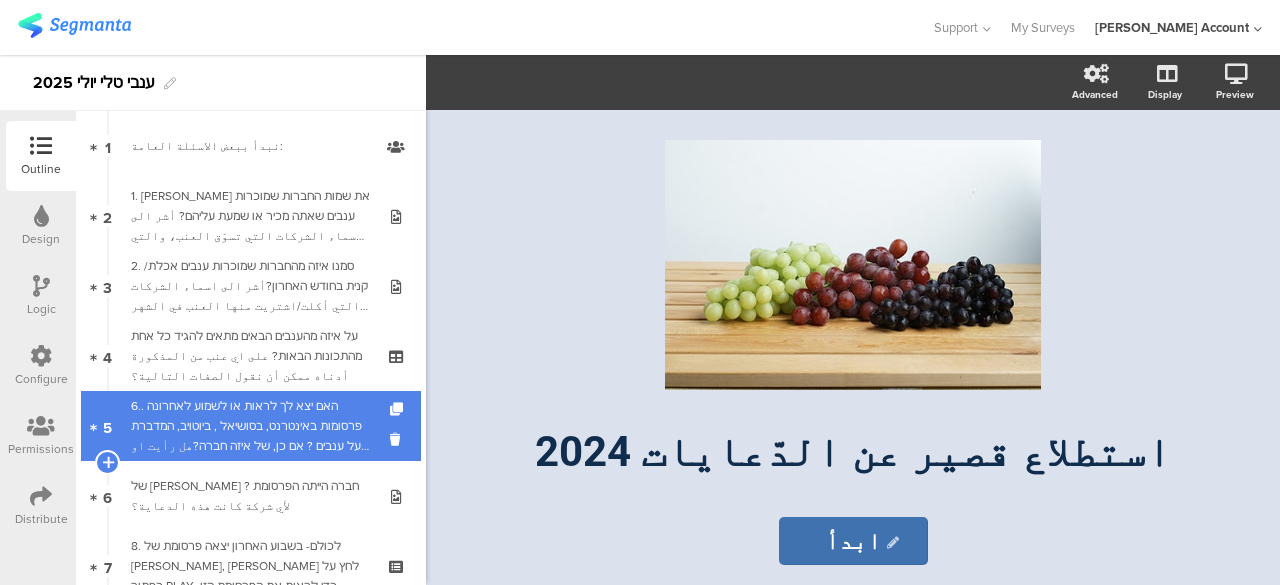 scroll, scrollTop: 300, scrollLeft: 0, axis: vertical 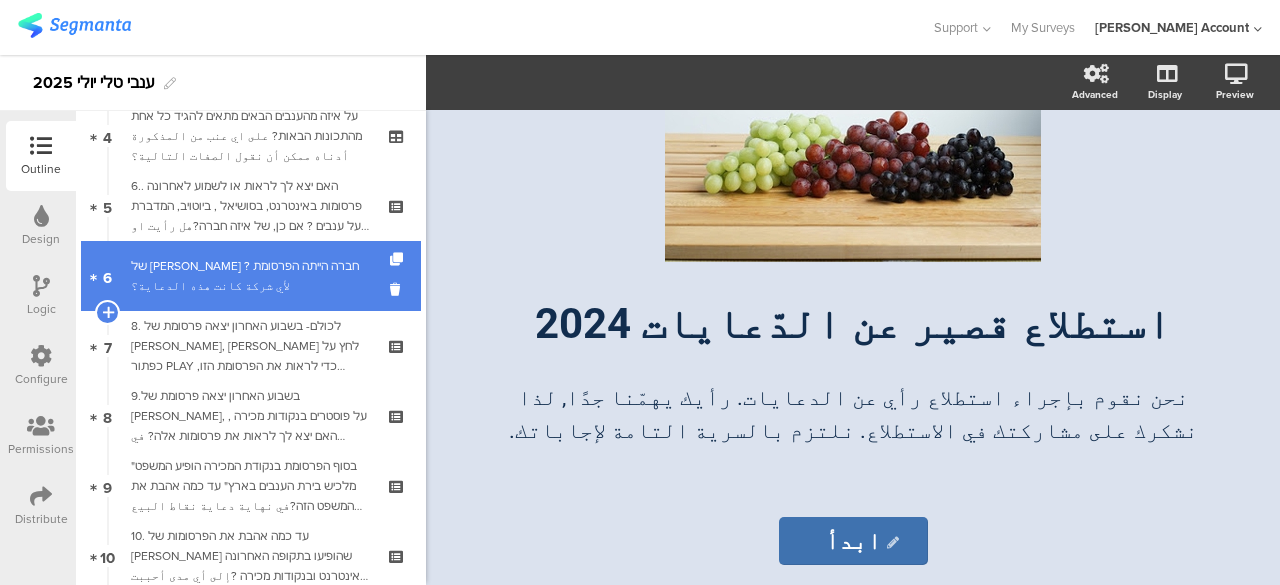 click on "6
של איזה חברה הייתה הפרסומת ? لأي شركة كانت هذه الدعاية؟" at bounding box center [251, 276] 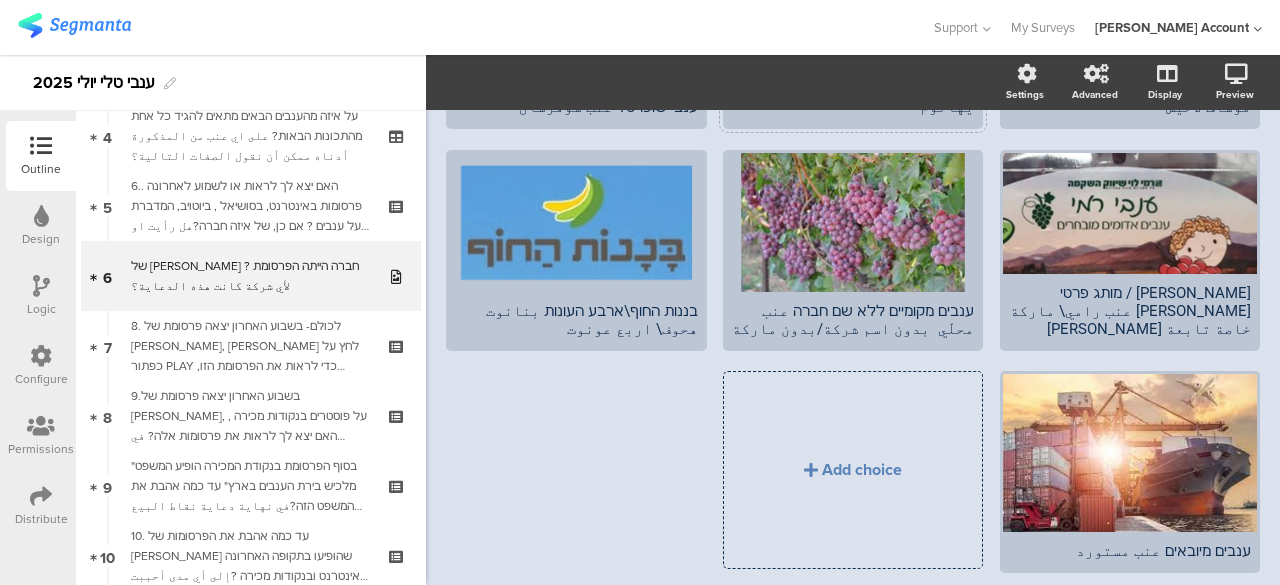 scroll, scrollTop: 400, scrollLeft: 0, axis: vertical 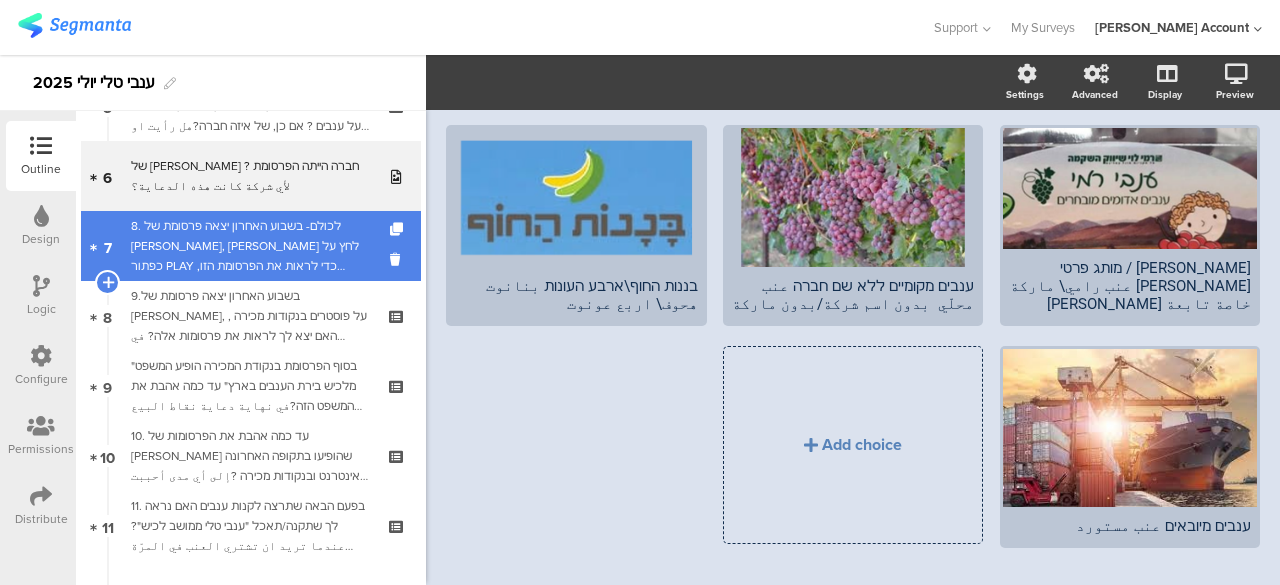 click on "8. לכולם- בשבוע האחרון יצאה פרסומת של ענבי טלי, אנא לחץ על כפתור PLAY כדי לראות את הפרסומת הזו, ולאחר מכן אנא ענה אם ראית או לא ראית פרוסמת זו.في الأسبوع الأخير ظهرت دعاية لعنب تالي. رجاءً اضغط على زرّ PLAY لتشاهد هذه الدعاية. ومن ثم أجب إذا رأيتها او لم تَرَها?" at bounding box center (250, 246) 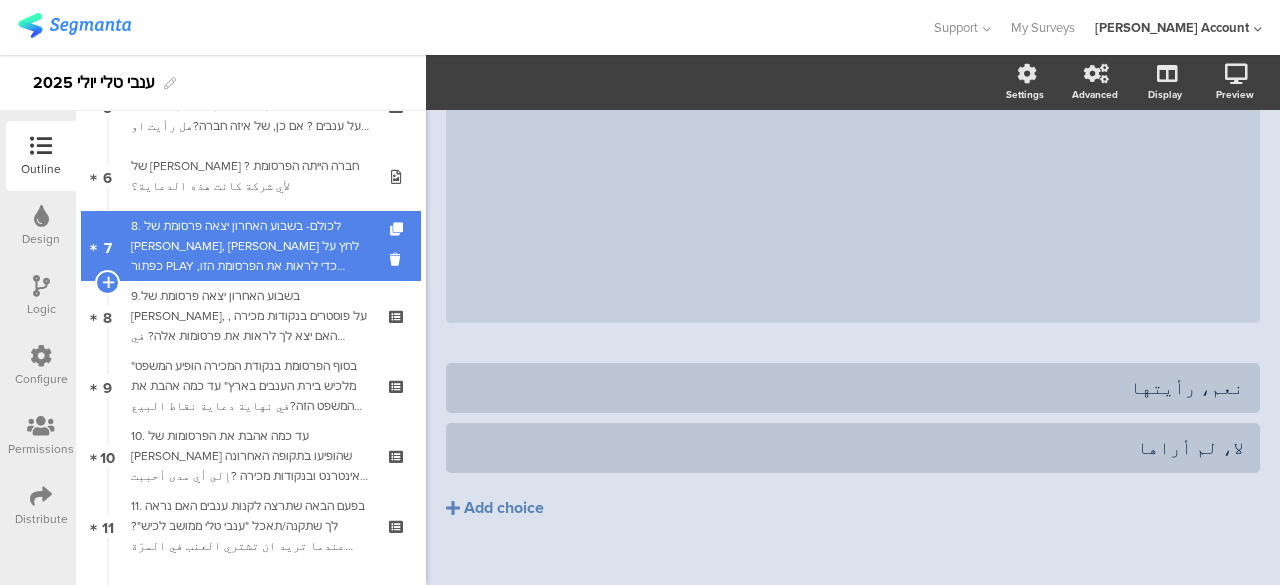 scroll, scrollTop: 257, scrollLeft: 0, axis: vertical 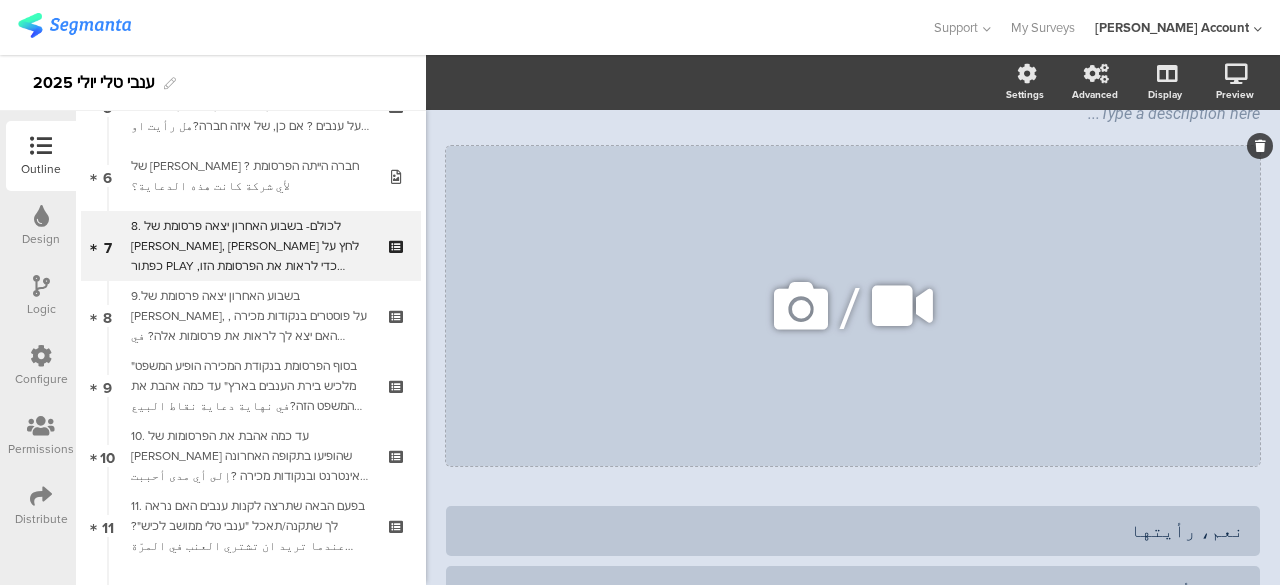 click on "/" 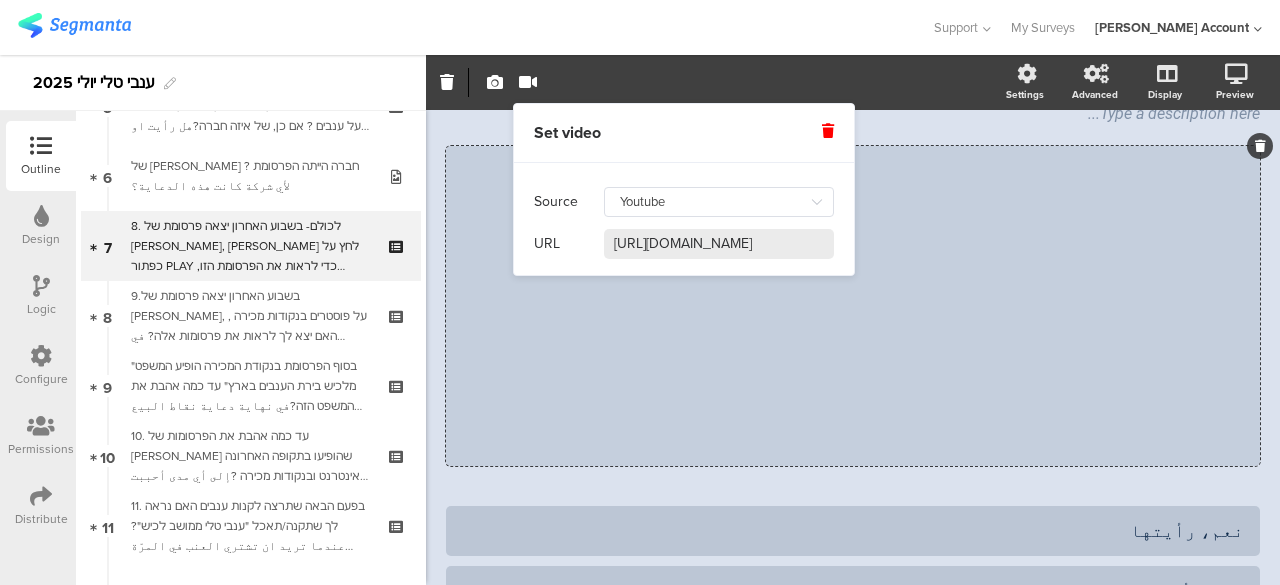 click on "https://www.youtube.com/watch?v=gK-_iOKluWI" at bounding box center [719, 244] 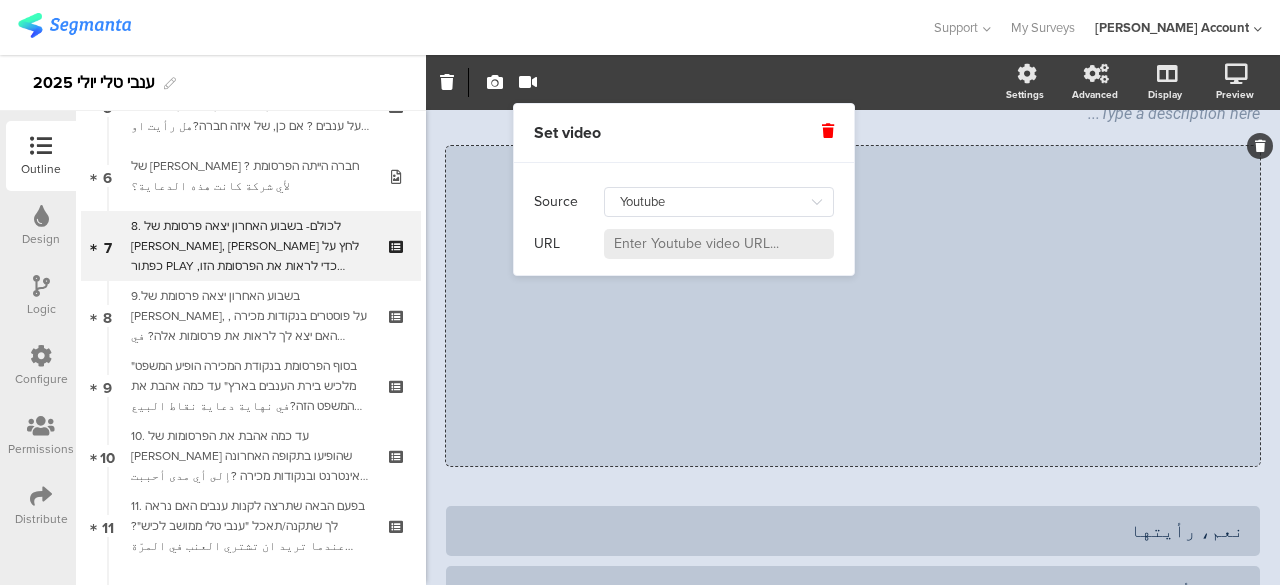 click at bounding box center [719, 244] 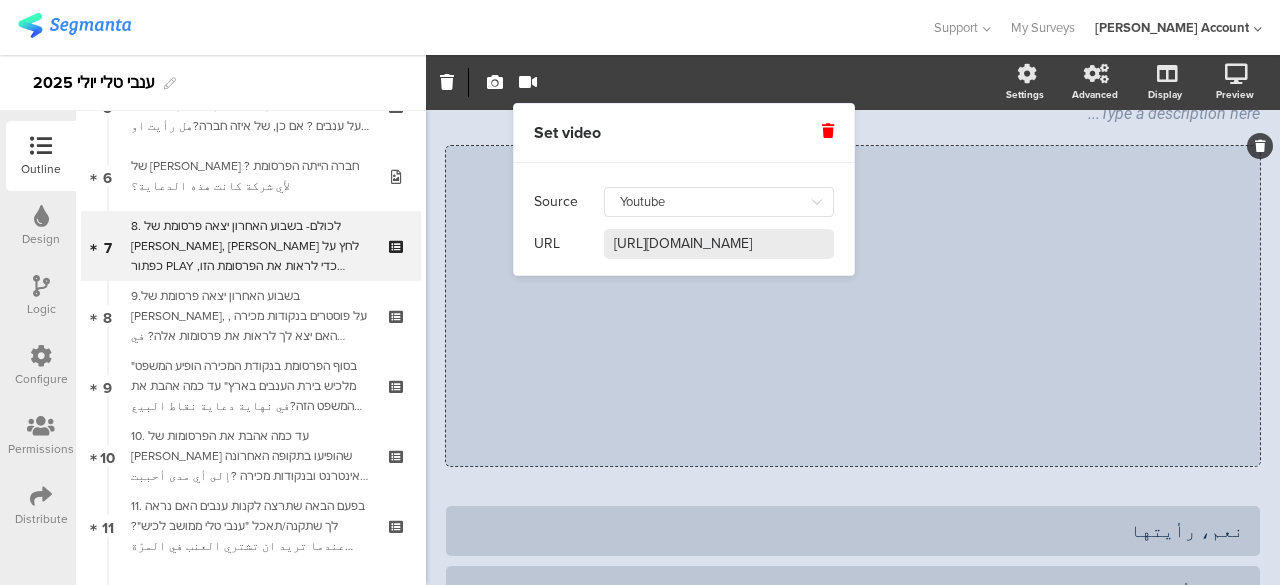 scroll, scrollTop: 0, scrollLeft: 93, axis: horizontal 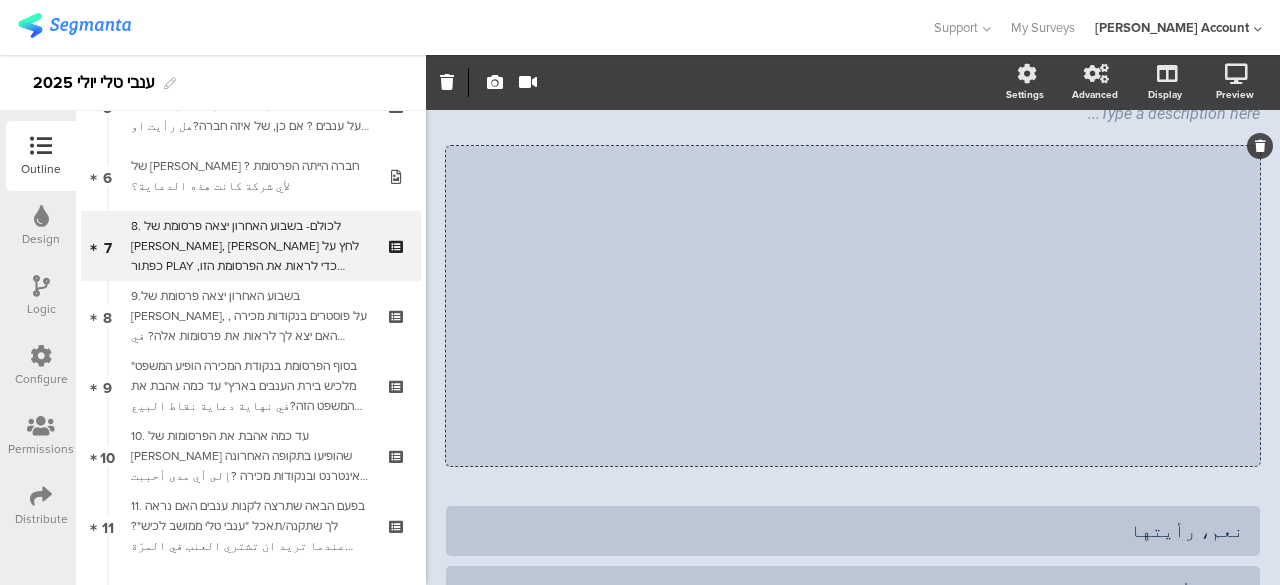 click on "استطلاع عن العنب 2024
50%
8. לכולם- בשבוע האחרון יצאה פרסומת של ענבי טלי, אנא לחץ על כפתור PLAY כדי לראות את הפרסומת הזו, ולאחר מכן אנא ענה אם ראית או לא ראית פרוסמת זו. في الأسبوع الأخير ظهرت دعاية لعنب تالي. رجاءً اضغط على زرّ PLAY لتشاهد هذه الدعاية. ومن ثم أجب إذا رأيتها او لم تَرَها?
Type a description here..." 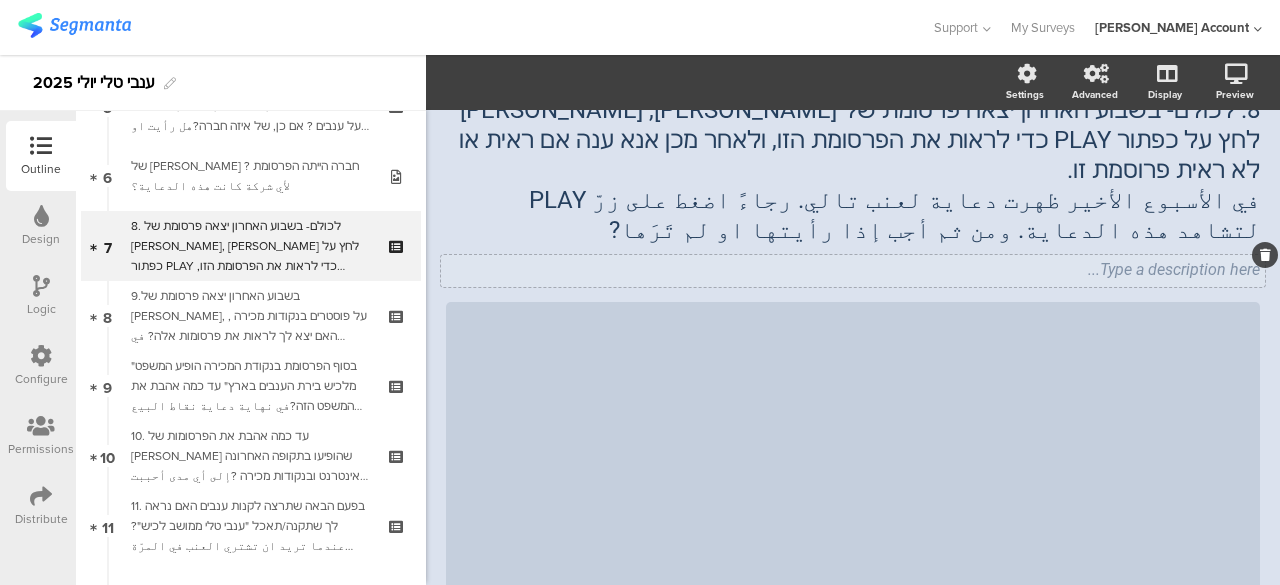 scroll, scrollTop: 300, scrollLeft: 0, axis: vertical 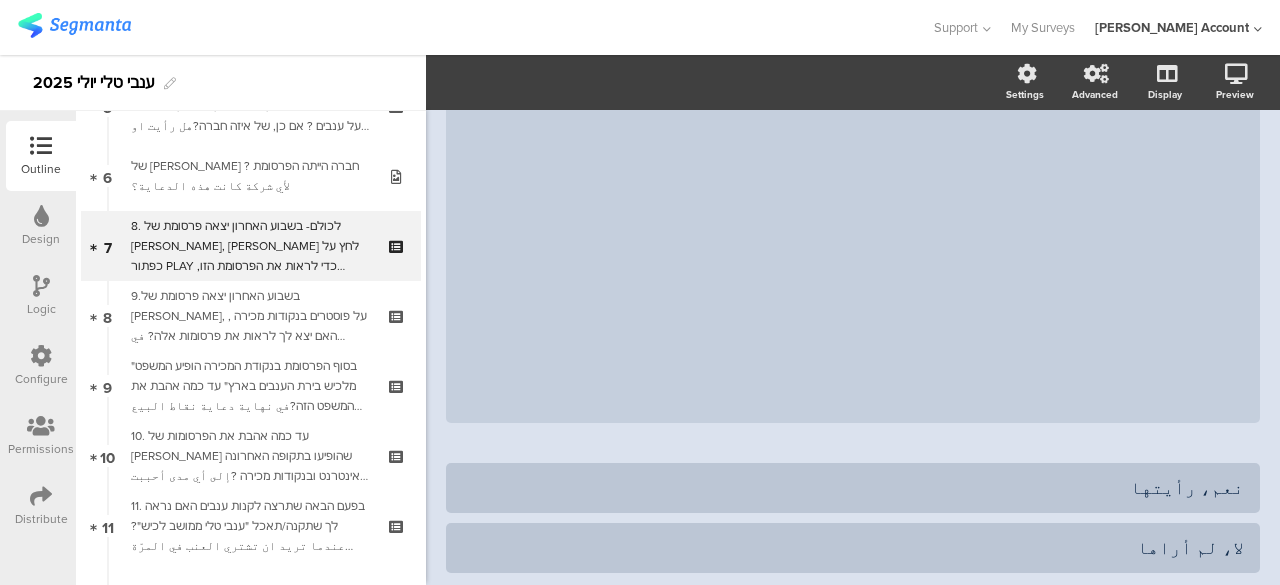 click on "استطلاع عن العنب 2024
50%
8. לכולם- בשבוע האחרון יצאה פרסומת של ענבי טלי, אנא לחץ על כפתור PLAY כדי לראות את הפרסומת הזו, ולאחר מכן אנא ענה אם ראית או לא ראית פרוסמת זו. في الأسبوع الأخير ظهرت دعاية لعنب تالي. رجاءً اضغط على زرّ PLAY لتشاهد هذه الدعاية. ومن ثم أجب إذا رأيتها او لم تَرَها?
Type a description here..." 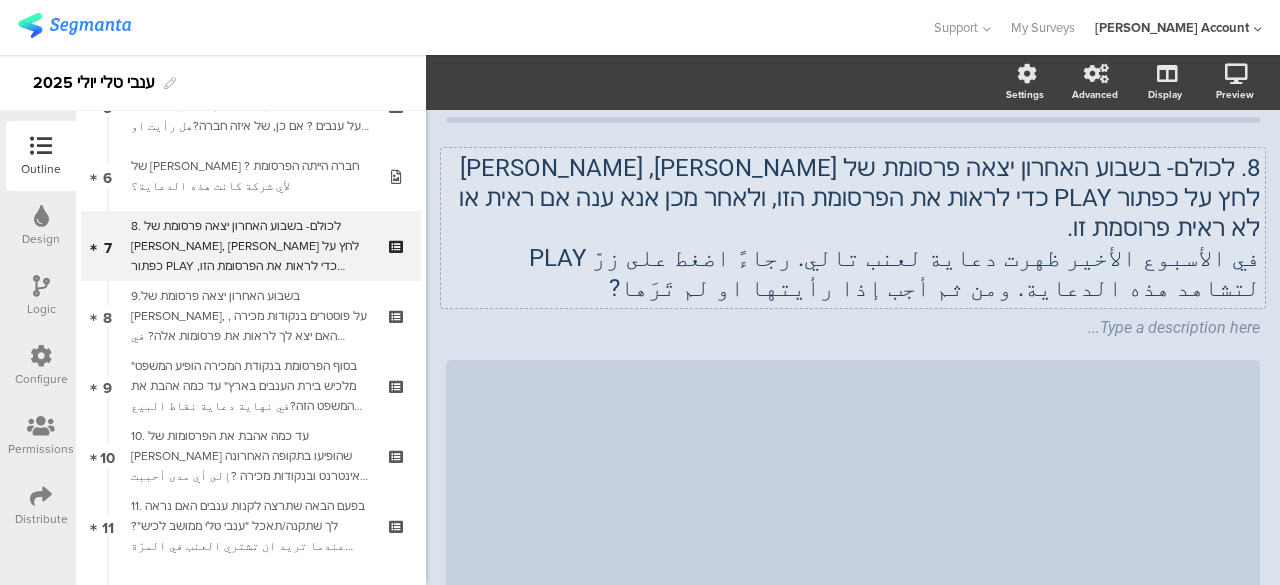 scroll, scrollTop: 0, scrollLeft: 0, axis: both 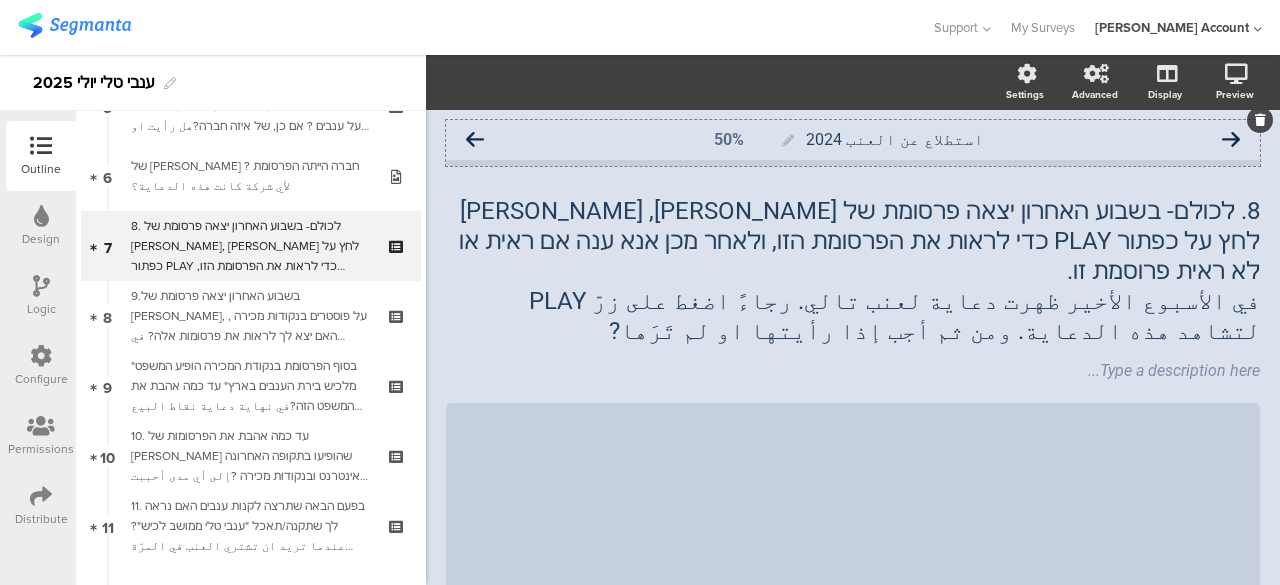 click 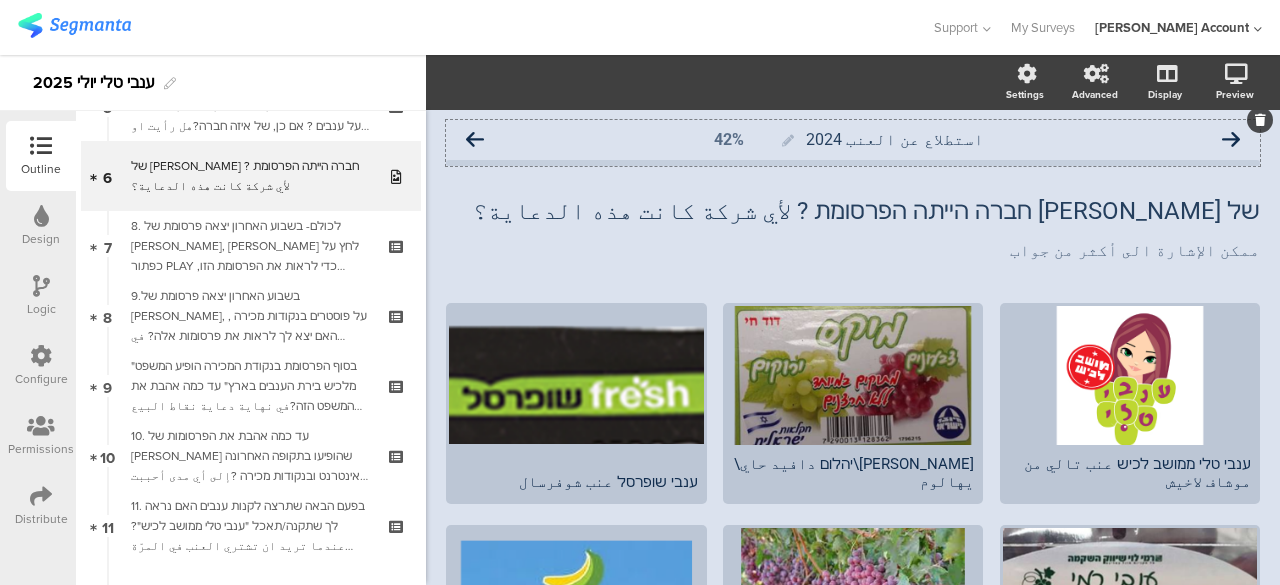 click 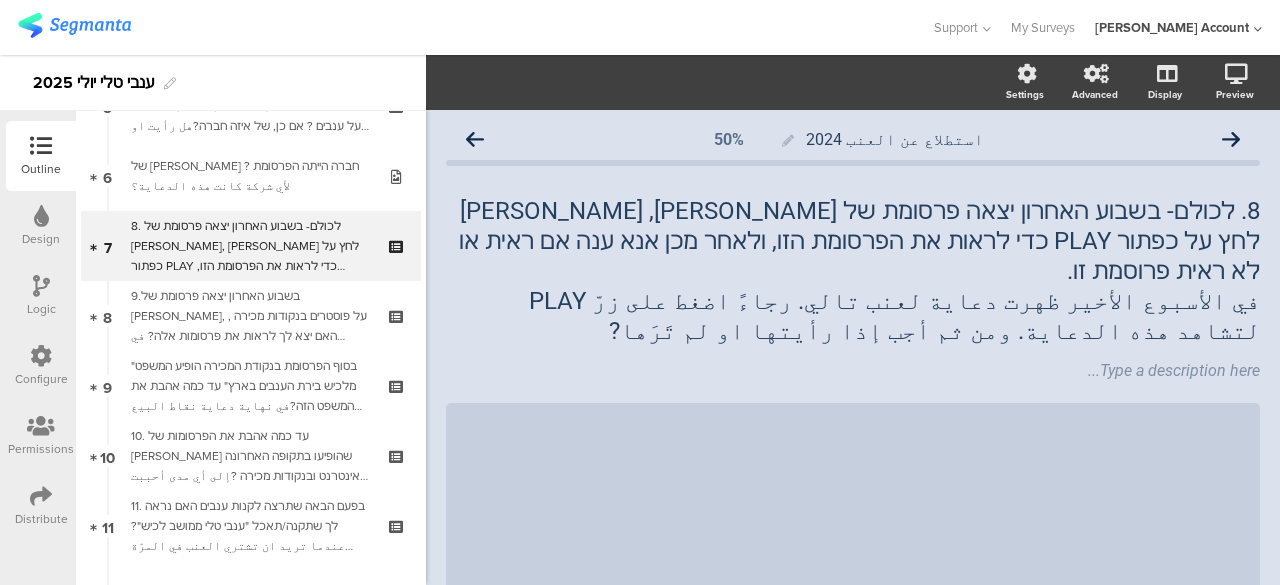 click 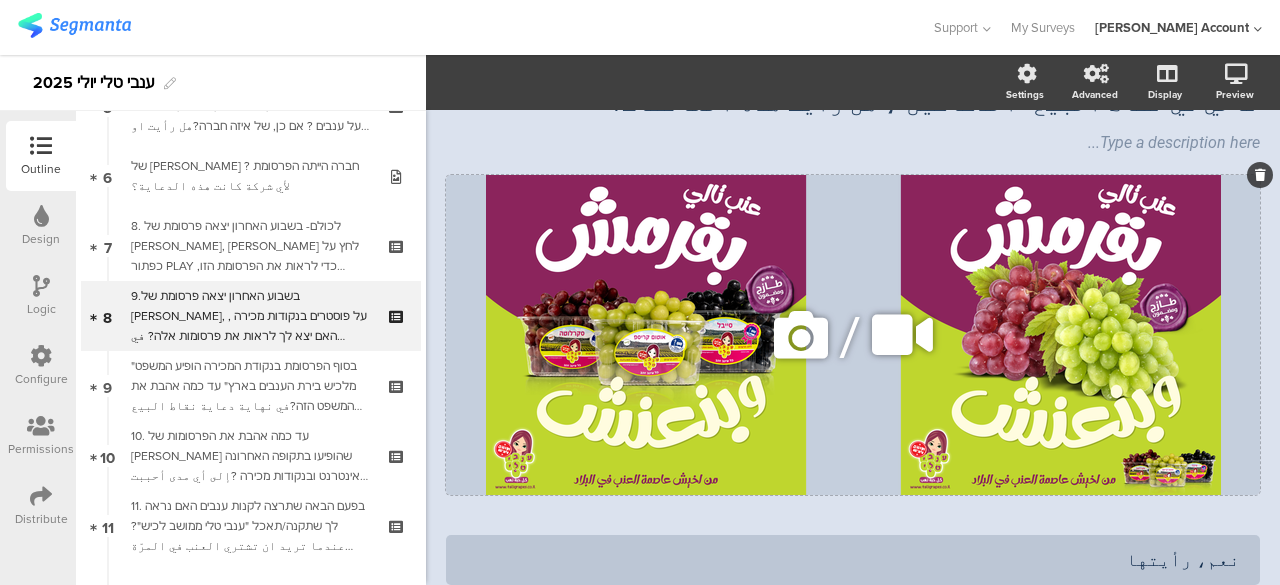 scroll, scrollTop: 200, scrollLeft: 0, axis: vertical 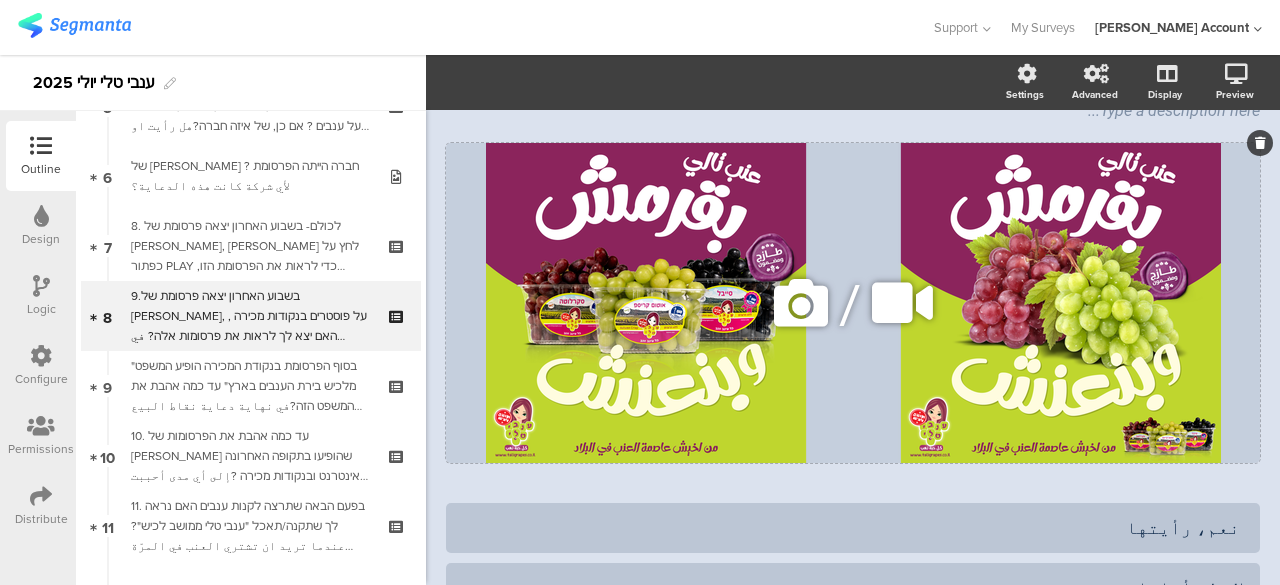 click on "/" 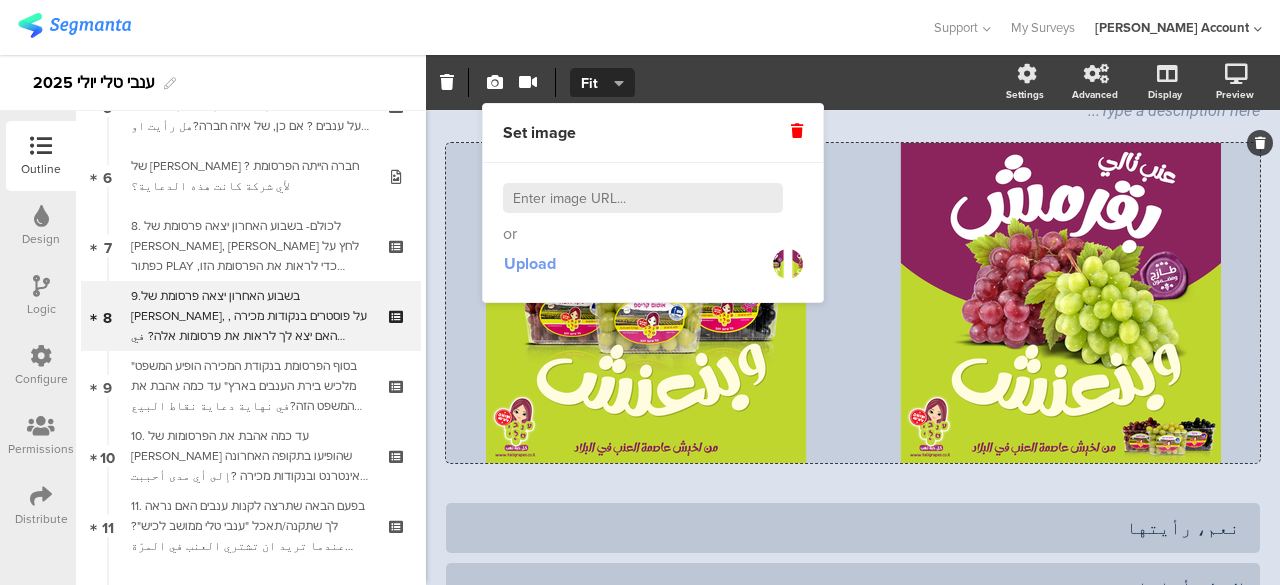 click on "Upload" at bounding box center (530, 263) 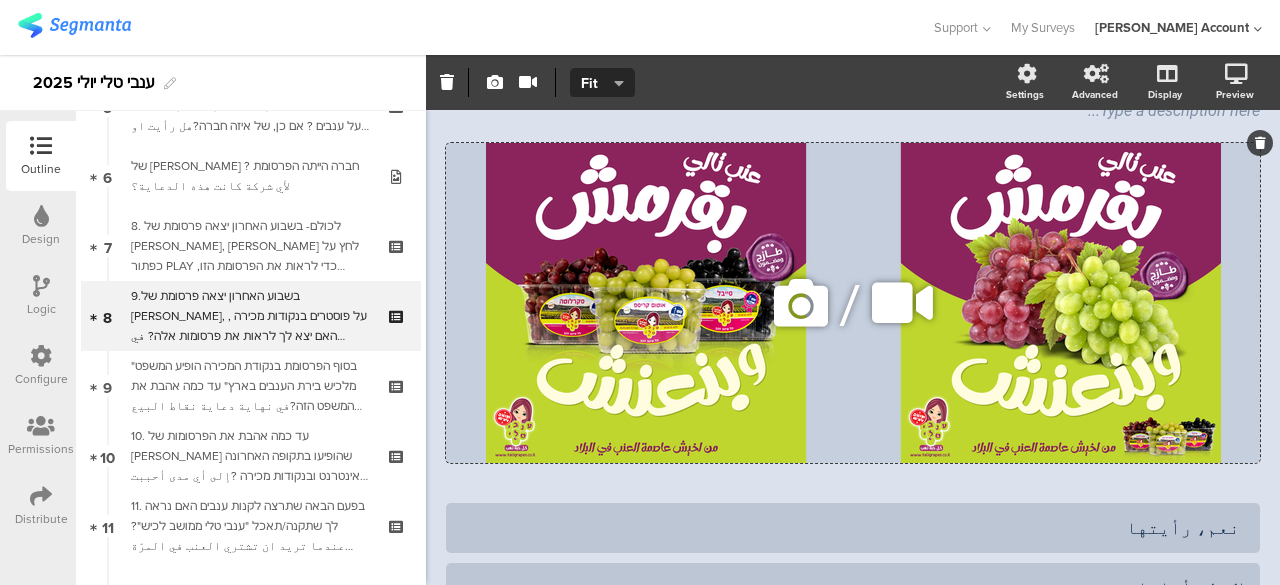 click on "/" 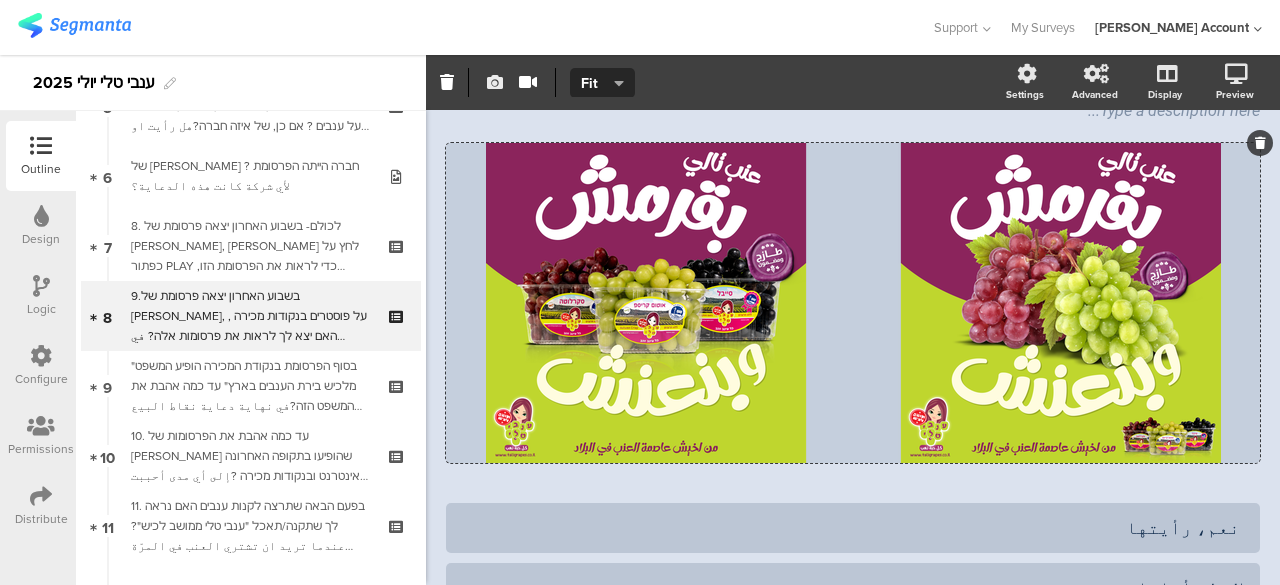click 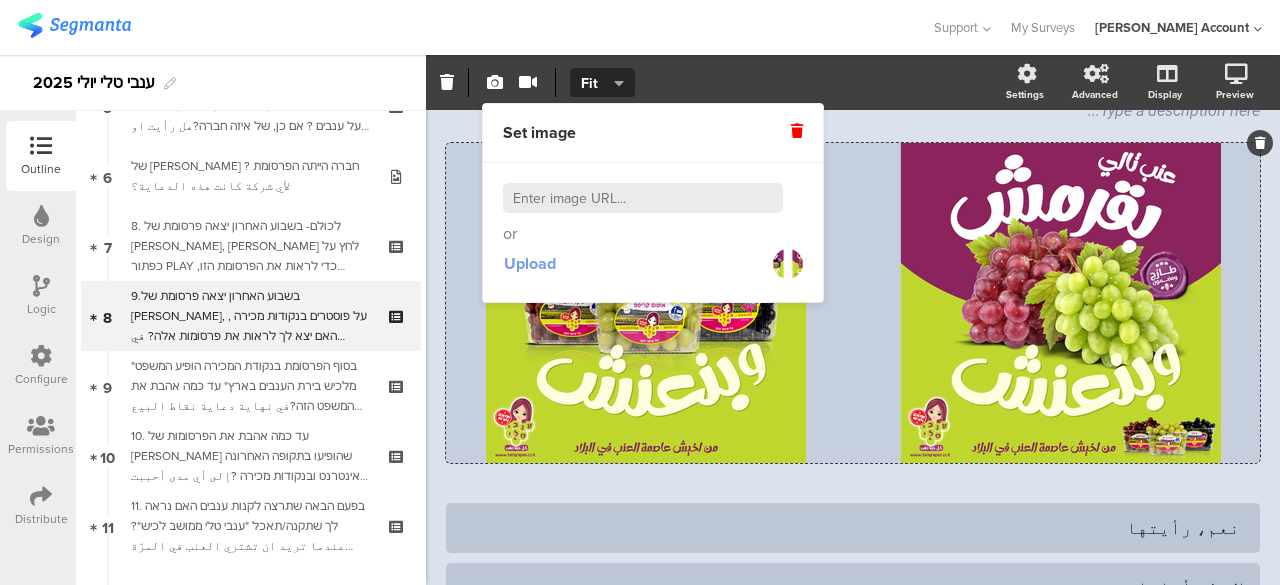click on "Upload" at bounding box center [530, 263] 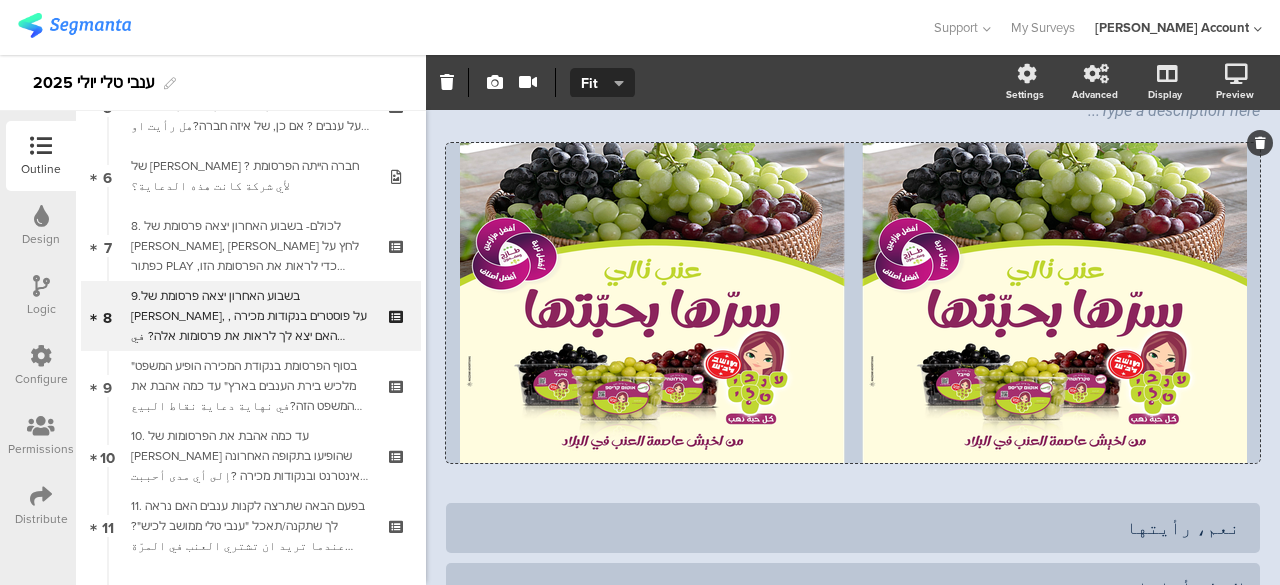 click on "استطلاع عن العنب 2024
59%
9.בשבוע האחרון יצאה פרסומת של ענבי טלי, על פוסטרים בנקודות מכירה , האם יצא לך לראות את פרסומות אלה? في الأسبوع الأخير ظهرت دعاية لعنب تالي في نقاط البيع "الدكاكين"، هل رأيت هذه اللّافتات?
Type a description here...
/" 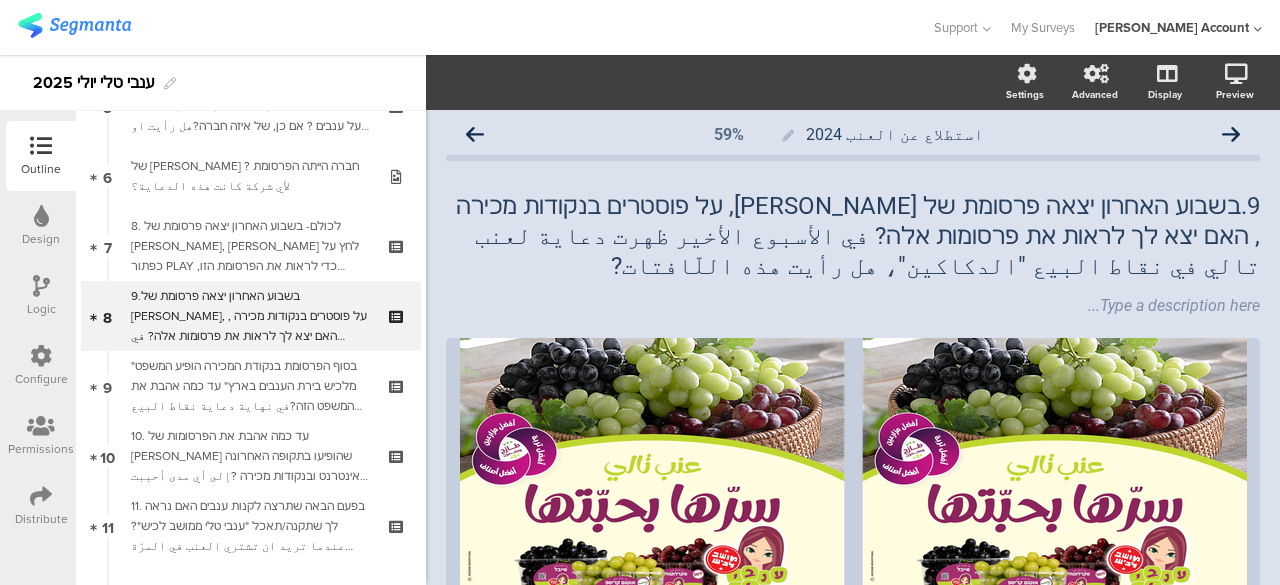 scroll, scrollTop: 0, scrollLeft: 0, axis: both 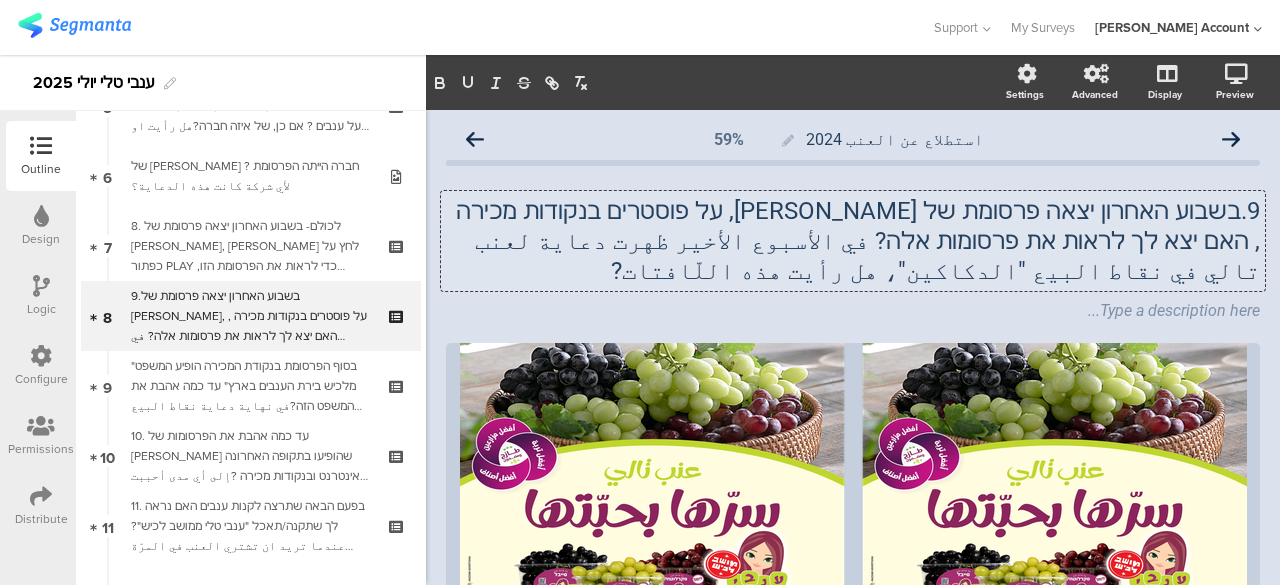 click on "9.בשבוע האחרון יצאה פרסומת של ענבי טלי, על פוסטרים בנקודות מכירה , האם יצא לך לראות את פרסומות אלה? في الأسبوع الأخير ظهرت دعاية لعنب تالي في نقاط البيع "الدكاكين"، هل رأيت هذه اللّافتات?
9.בשבוע האחרון יצאה פרסומת של ענבי טלי, על פוסטרים בנקודות מכירה , האם יצא לך לראות את פרסומות אלה? في الأسبوع الأخير ظهرت دعاية لعنب تالي في نقاط البيع "الدكاكين"، هل رأيت هذه اللّافتات?
9.בשבוע האחרון יצאה פרסומת של ענבי טלי, על פוסטרים בנקודות מכירה , האם יצא לך לראות את פרסומות אלה? في الأسبوع الأخير ظهرت دعاية لعنب تالي في نقاط البيع "الدكاكين"، هل رأيت هذه اللّافتات?" 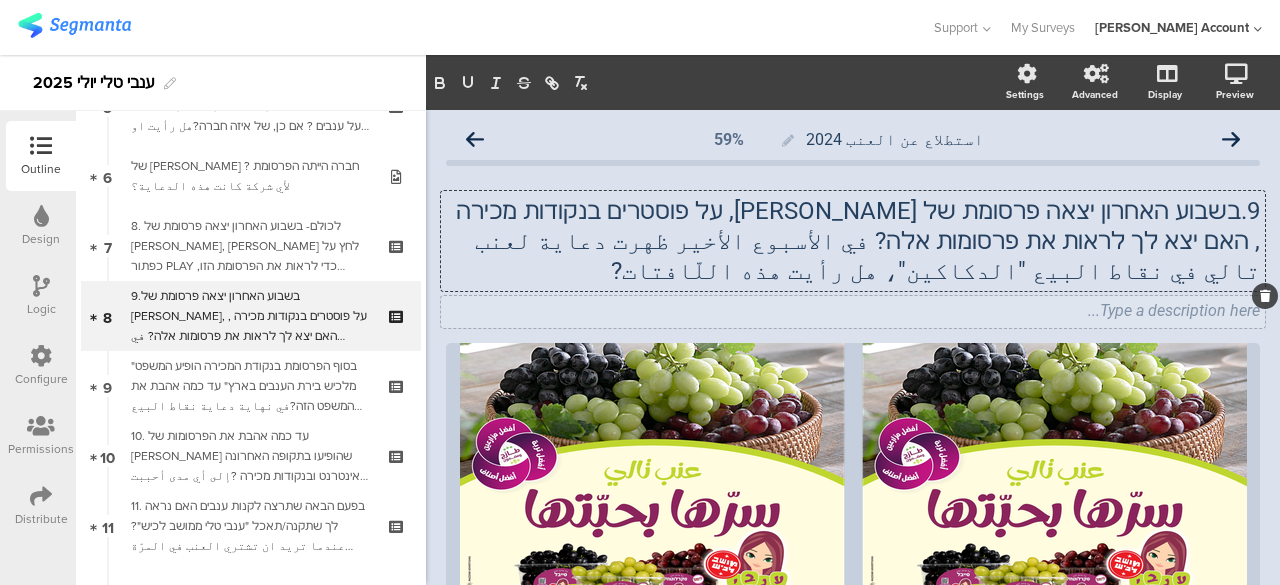 click on "Type a description here..." 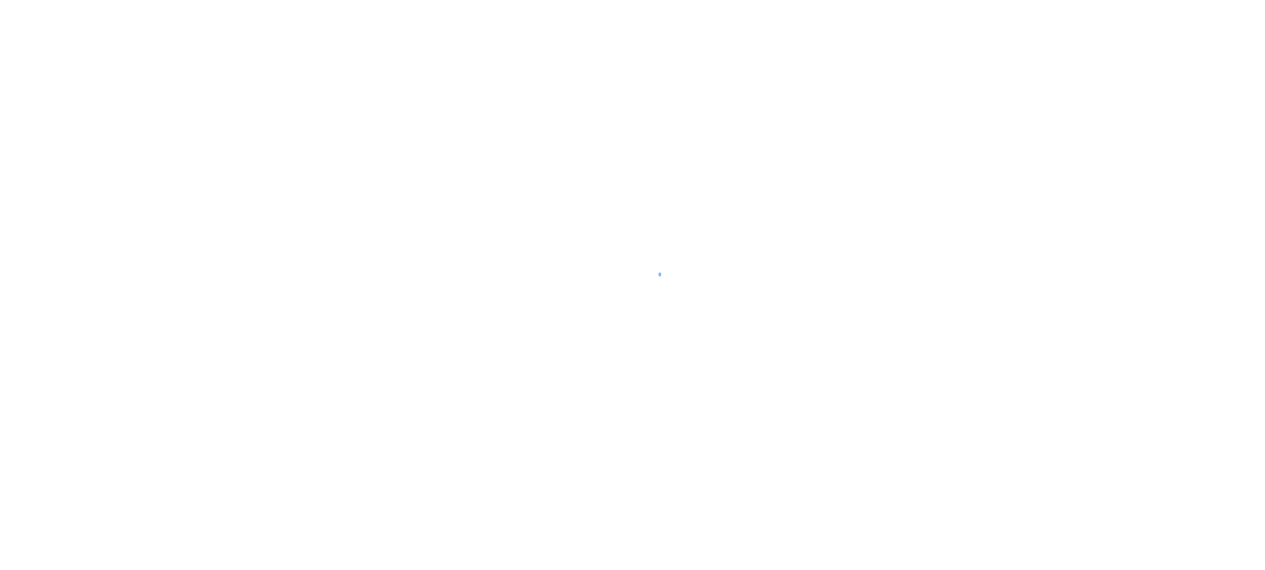 scroll, scrollTop: 0, scrollLeft: 0, axis: both 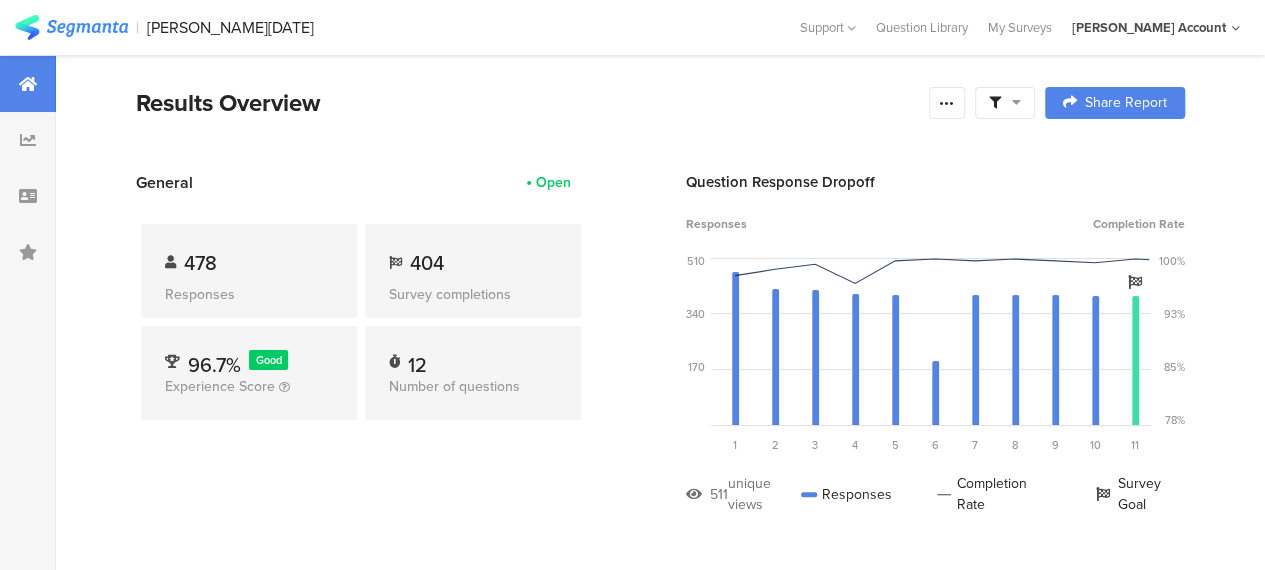 click at bounding box center [1005, 103] 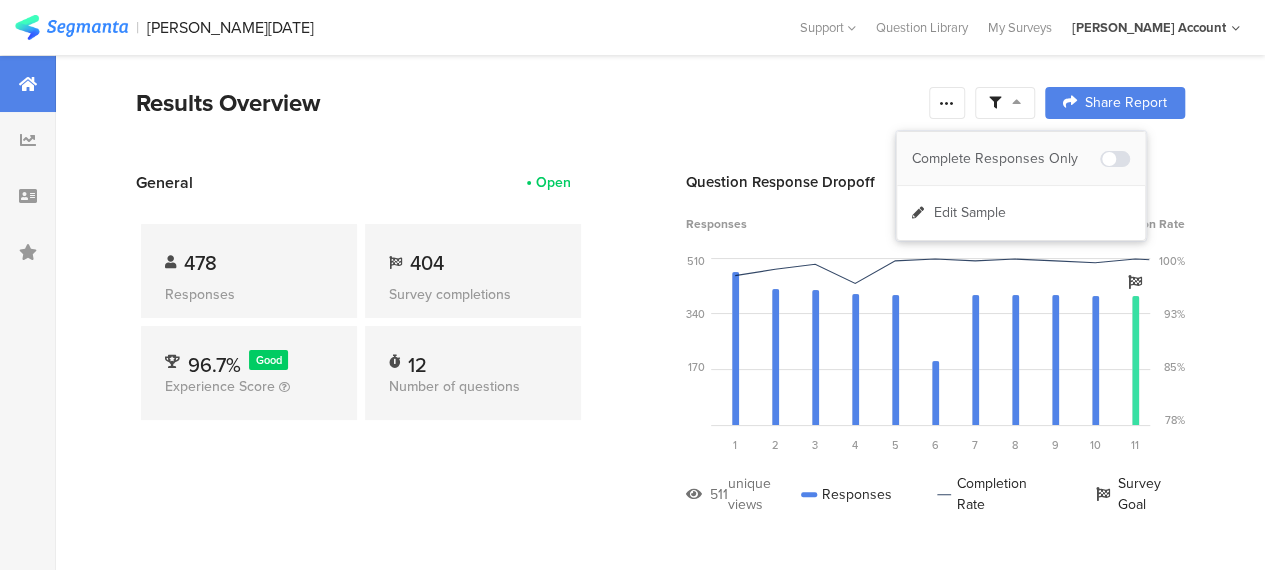 click on "Complete Responses Only" at bounding box center [1006, 159] 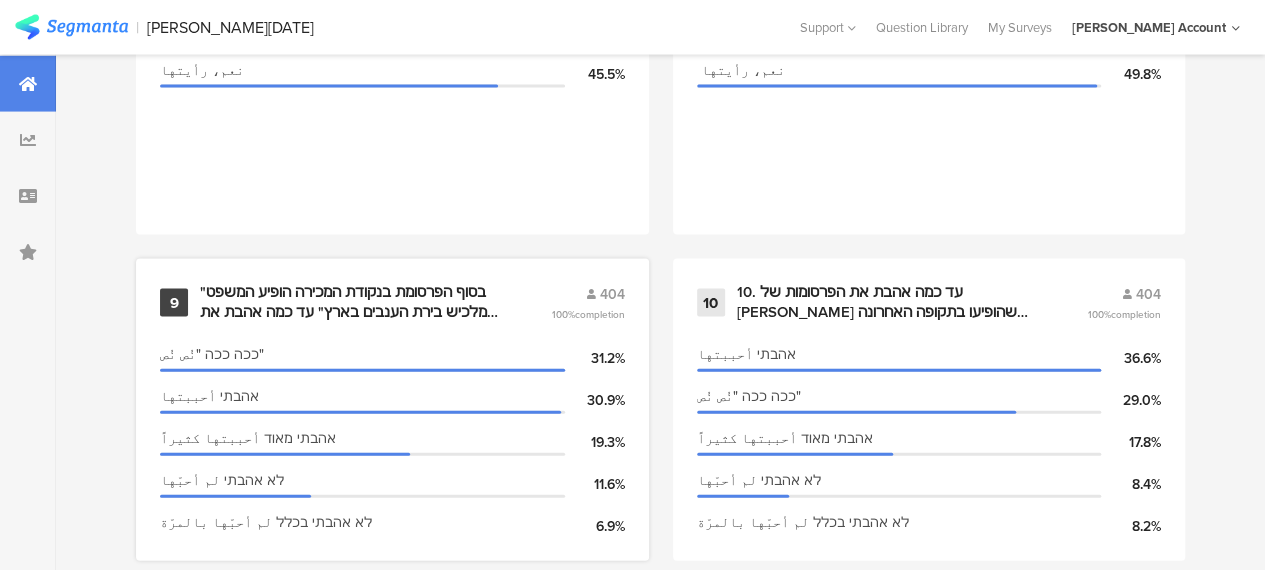 scroll, scrollTop: 2001, scrollLeft: 0, axis: vertical 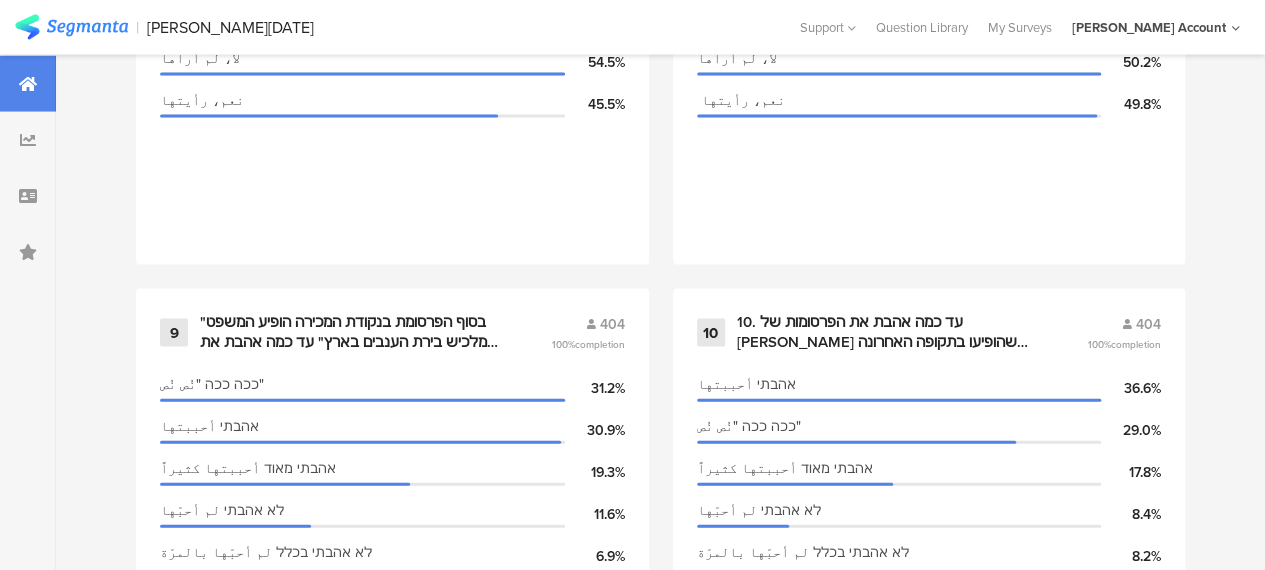 click on "1   نبدأ ببعض الاسئلة العامة:     404   100%  completion
الجنس
גבר رجل
50.0%
אישה امراة
50.0%
هل انت:
مسلم\ة
75.0%
مسيحي\ة
12.4%
דרוזי درزي\ة
11.9%
ارفض الاجابة
0.7%
العمر
18-29
32.2%
30-39
28.7%
40-49
20.0%
50-59
11.6%
منطقة سكناك
الجليل
50.2%
المثلث
27.5%
المدن المختلطة: حيفا، عكا، يافا، اللد والرملة
12.6%
النقب
9.7%
2       404   100%  completion       ענבי טלי ממושב לכיש عنب تالي من موشاف لاخيش
71.5%" at bounding box center (660, -37) 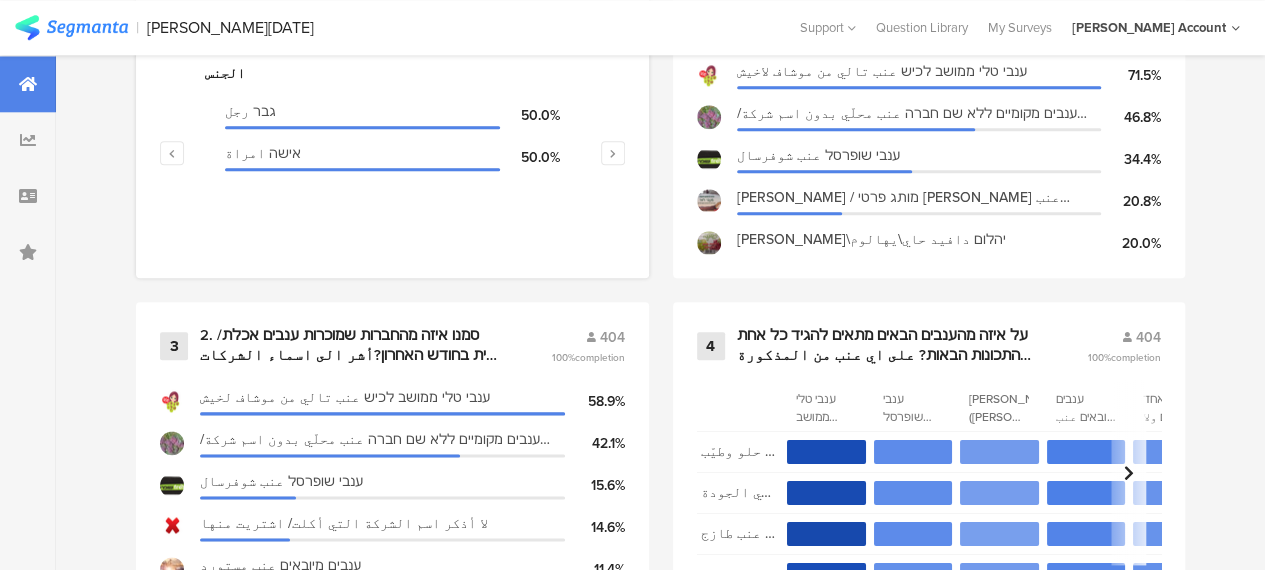 scroll, scrollTop: 1100, scrollLeft: 0, axis: vertical 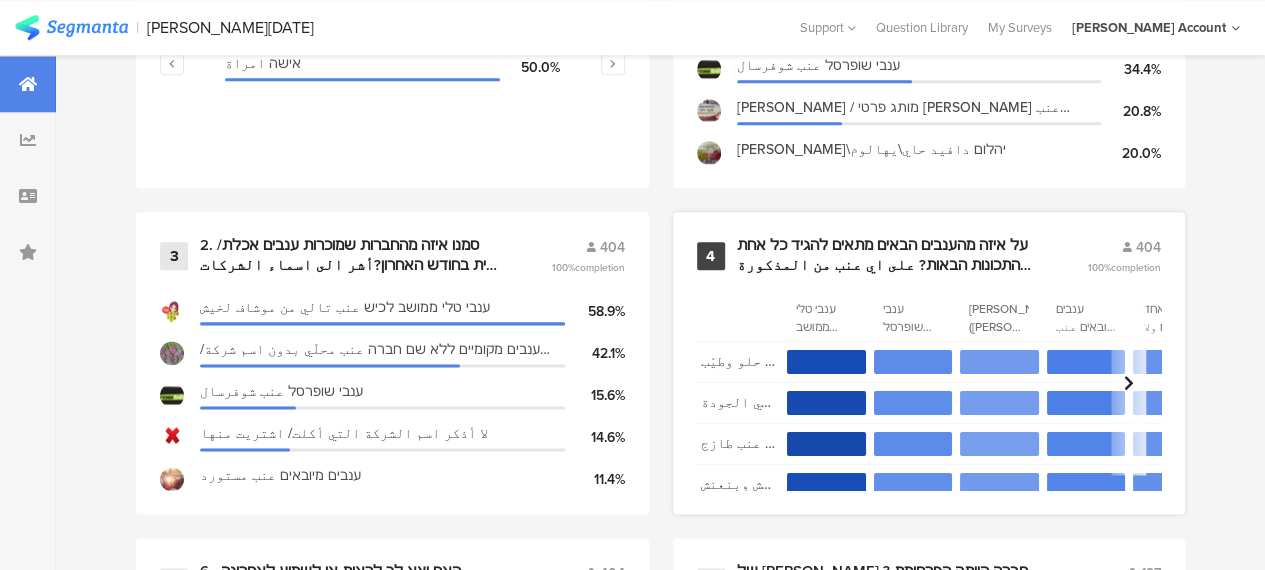 click on "על איזה מהענבים הבאים מתאים להגיד כל אחת מהתכונות הבאות? على اي عنب من المذكورة أدناه ممكن أن نقول الصفات التالية؟" at bounding box center (888, 255) 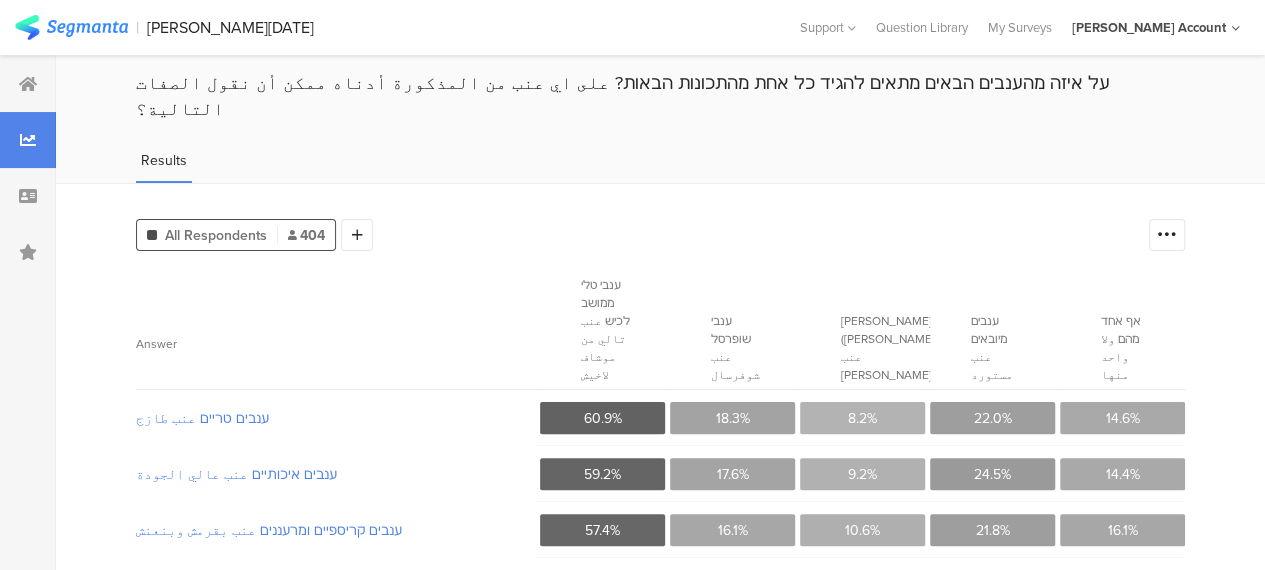 scroll, scrollTop: 0, scrollLeft: 0, axis: both 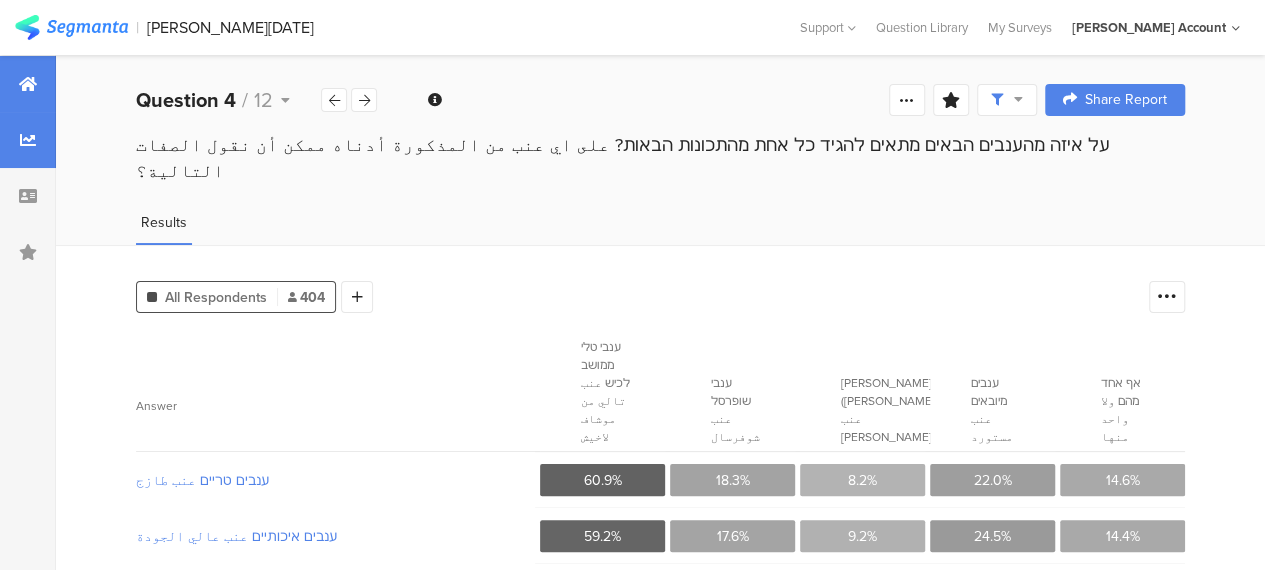 click at bounding box center (28, 84) 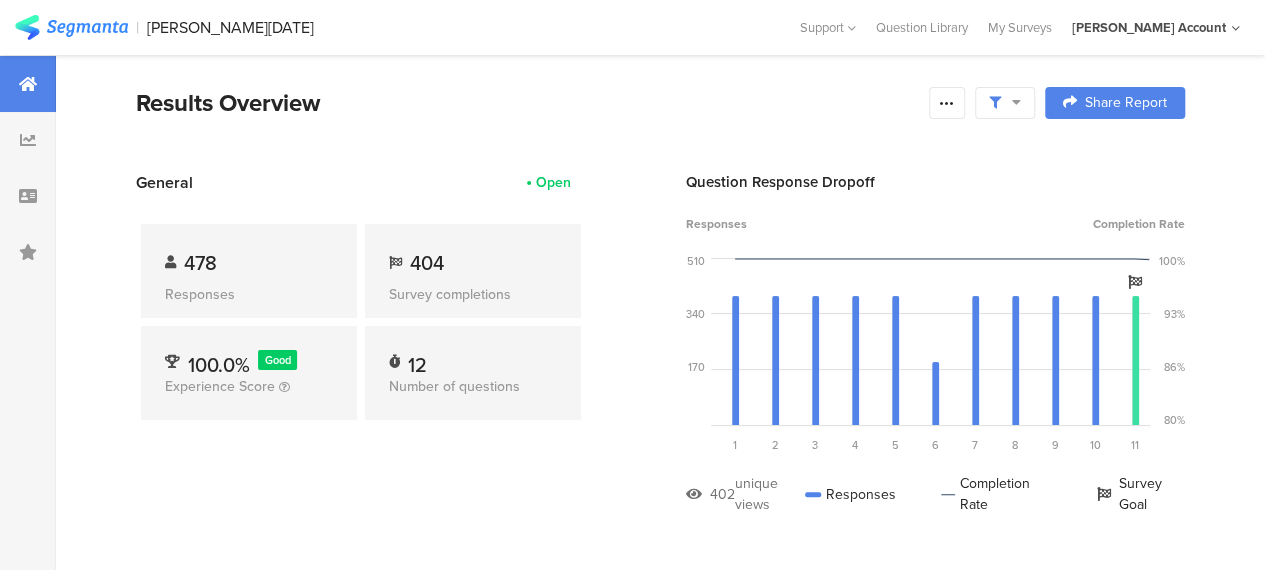 click at bounding box center (71, 27) 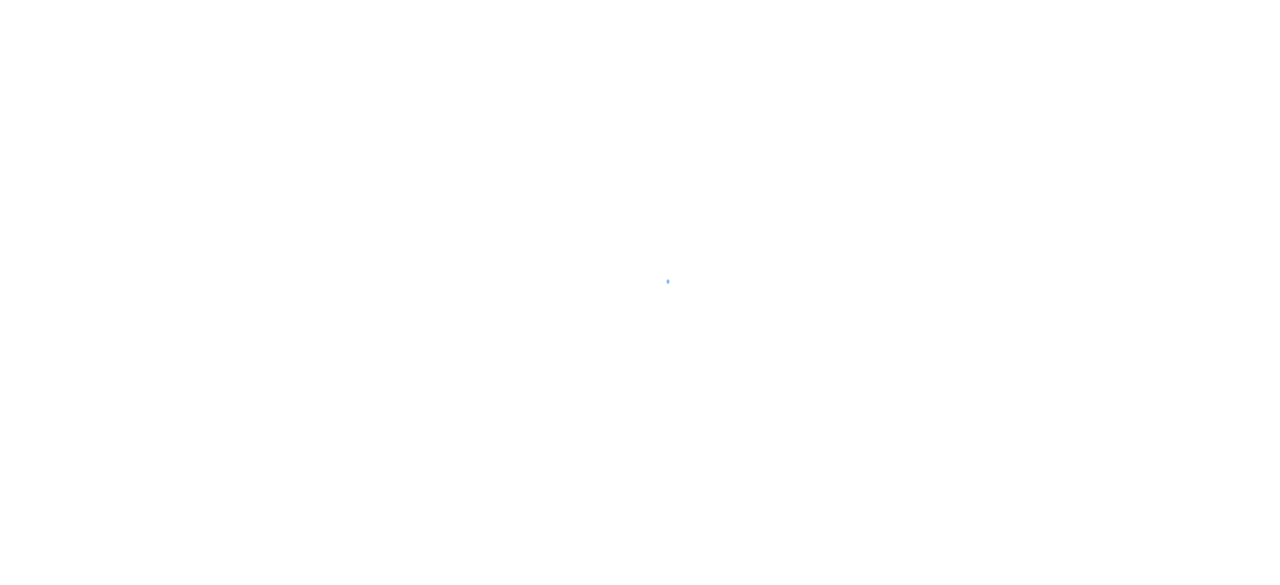 scroll, scrollTop: 0, scrollLeft: 0, axis: both 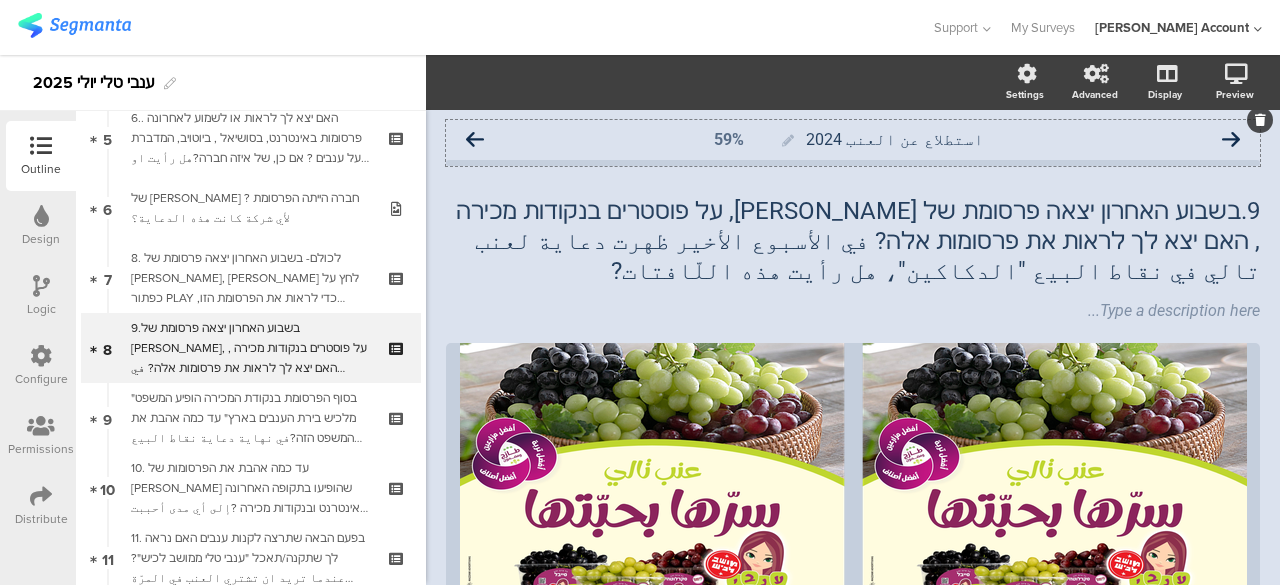 click 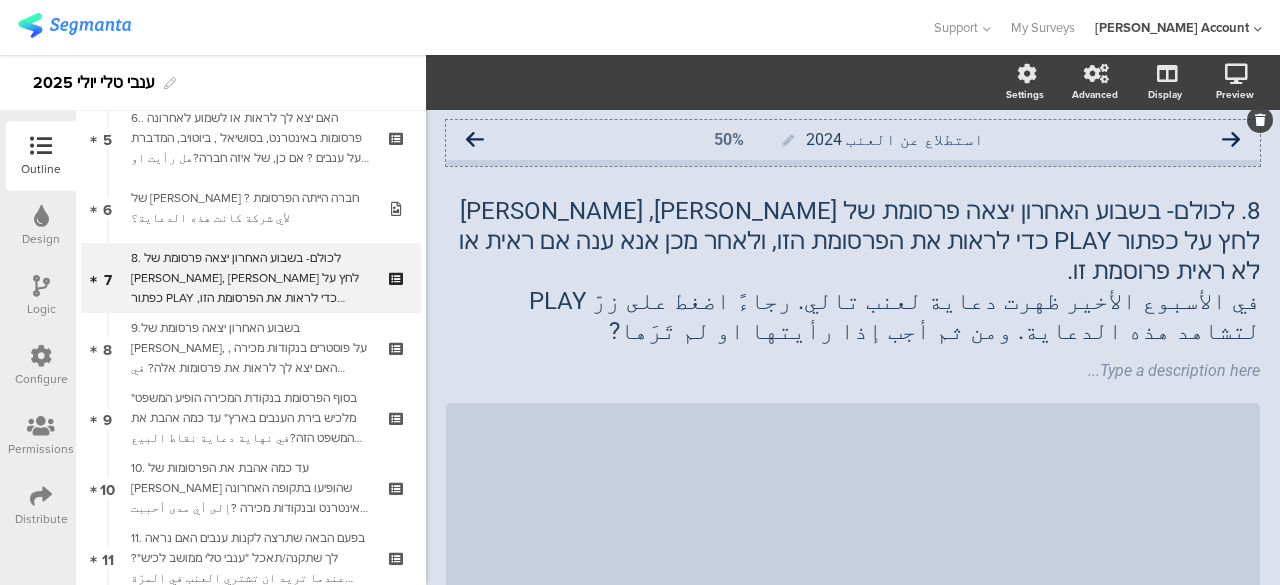 click 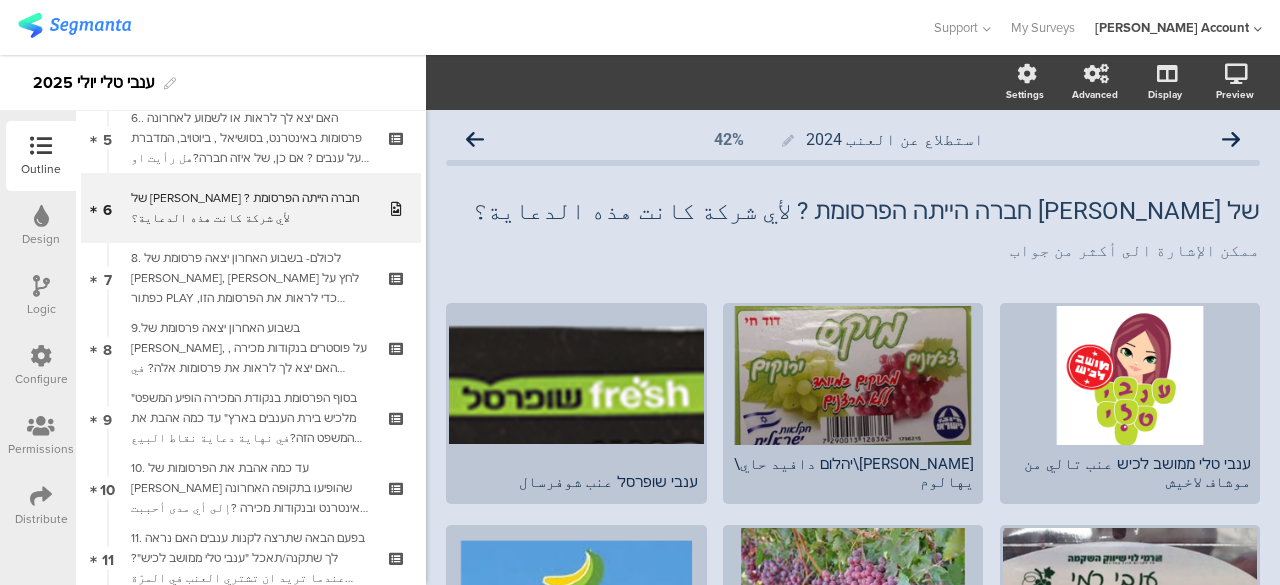 click 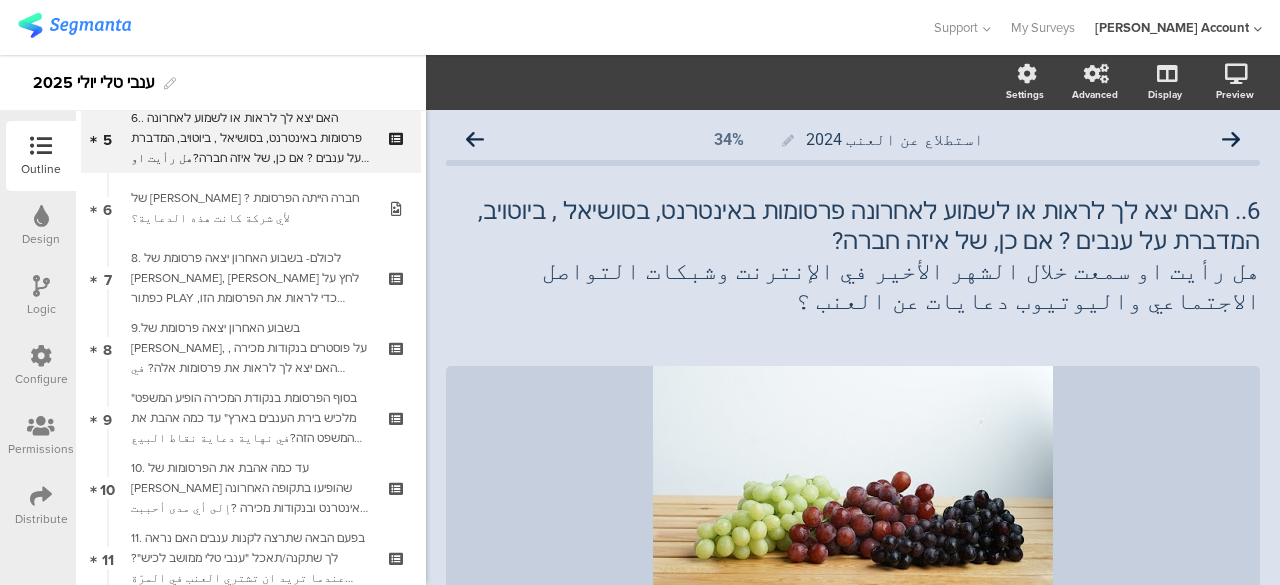 click 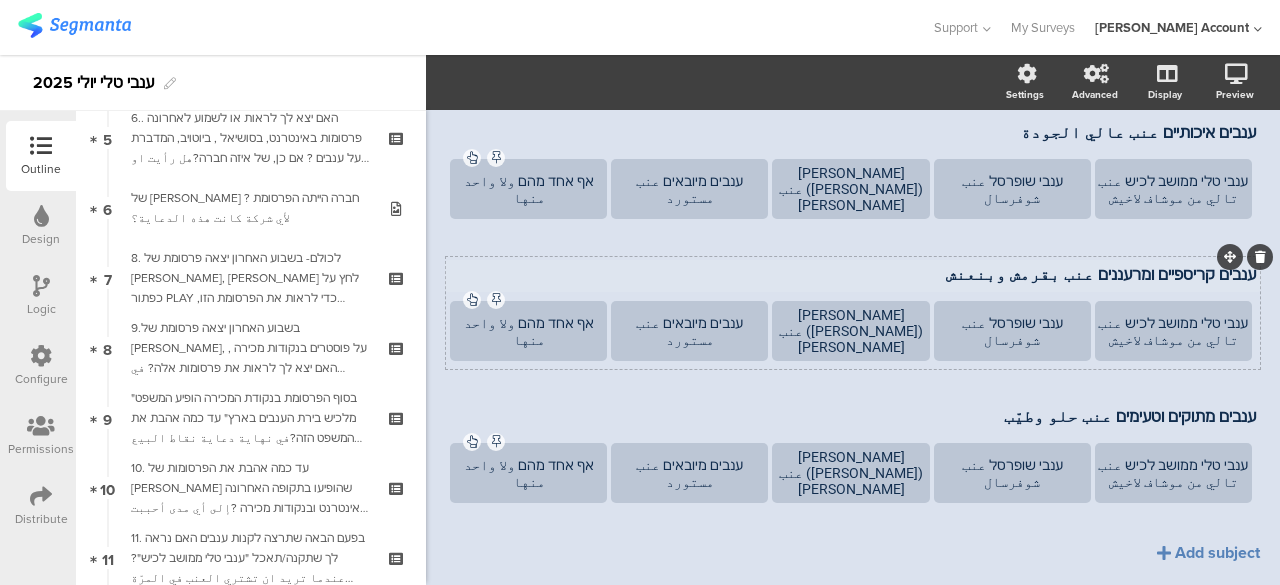 scroll, scrollTop: 418, scrollLeft: 0, axis: vertical 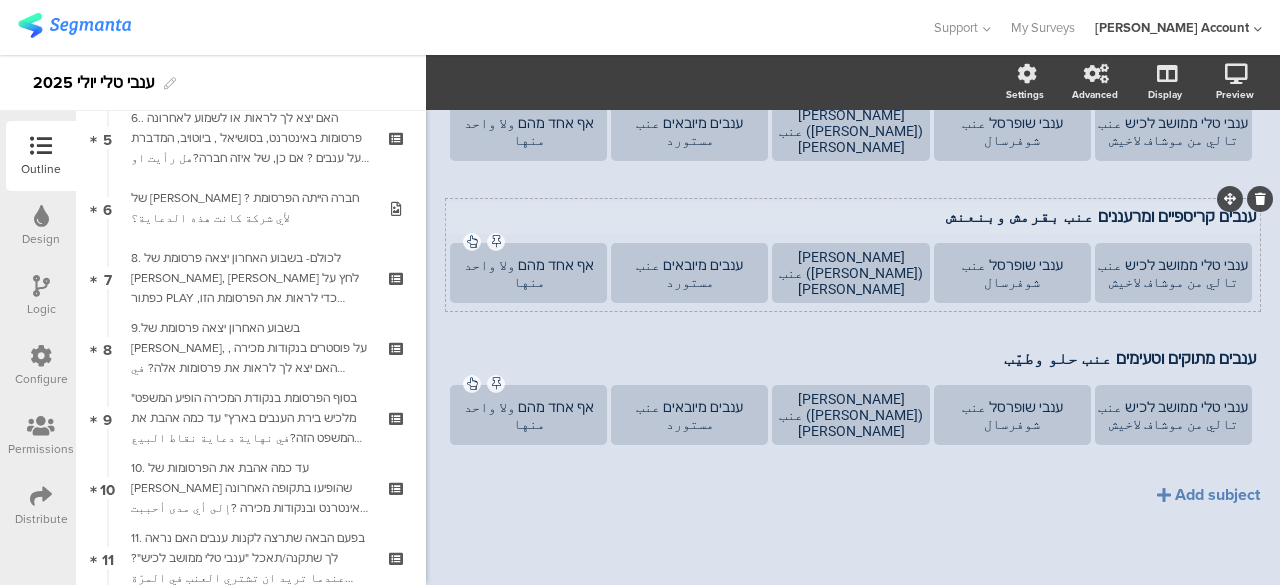 click on "ענבים טריים عنب طازج
ענבים טריים عنب طازج
ענבי טלי ממושב לכיש
عنب تالي من موشاف لاخيش
ענבי שופרסל
عنب شوفرسال
ענבי רמי (רמי לוי)
عنب رامي ليفي
ענבים מיובאים عنب مستورد
אף אחד מהם ولا واحد منها
ענבים איכותיים عنب عالي الجودة" 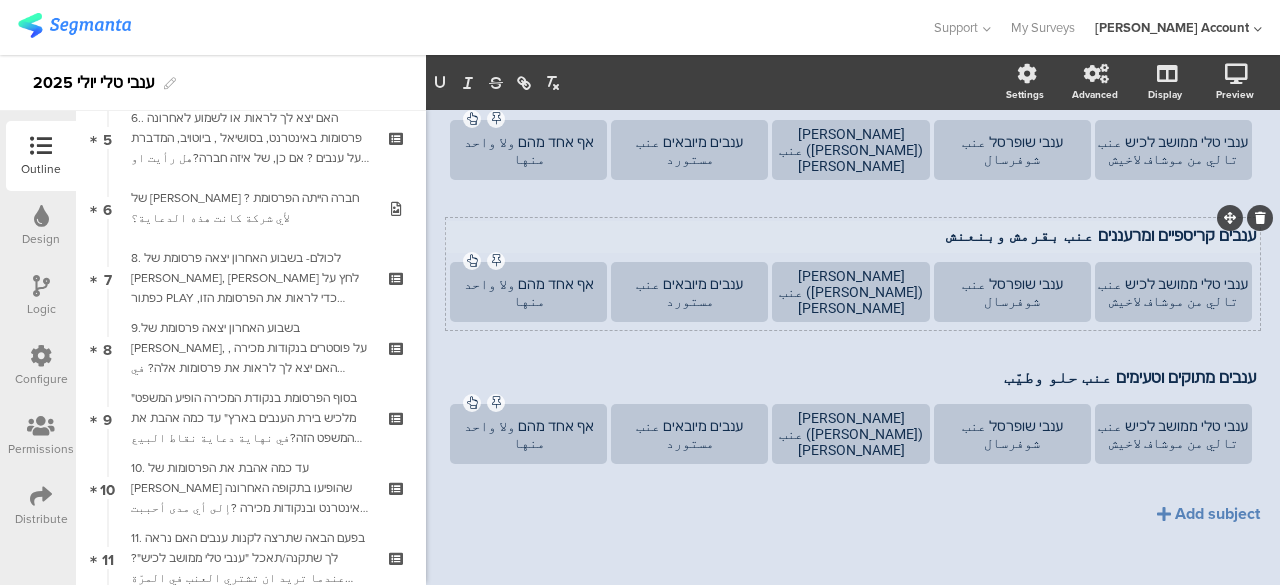 click on "ענבים טריים عنب طازج
ענבים טריים عنب طازج
ענבי טלי ממושב לכיש
عنب تالي من موشاف لاخيش
ענבי שופרסל
عنب شوفرسال
ענבי רמי (רמי לוי)
عنب رامي ليفي
ענבים מיובאים عنب مستورد
אף אחד מהם ولا واحد منها
ענבים איכותיים عنب عالي الجودة" 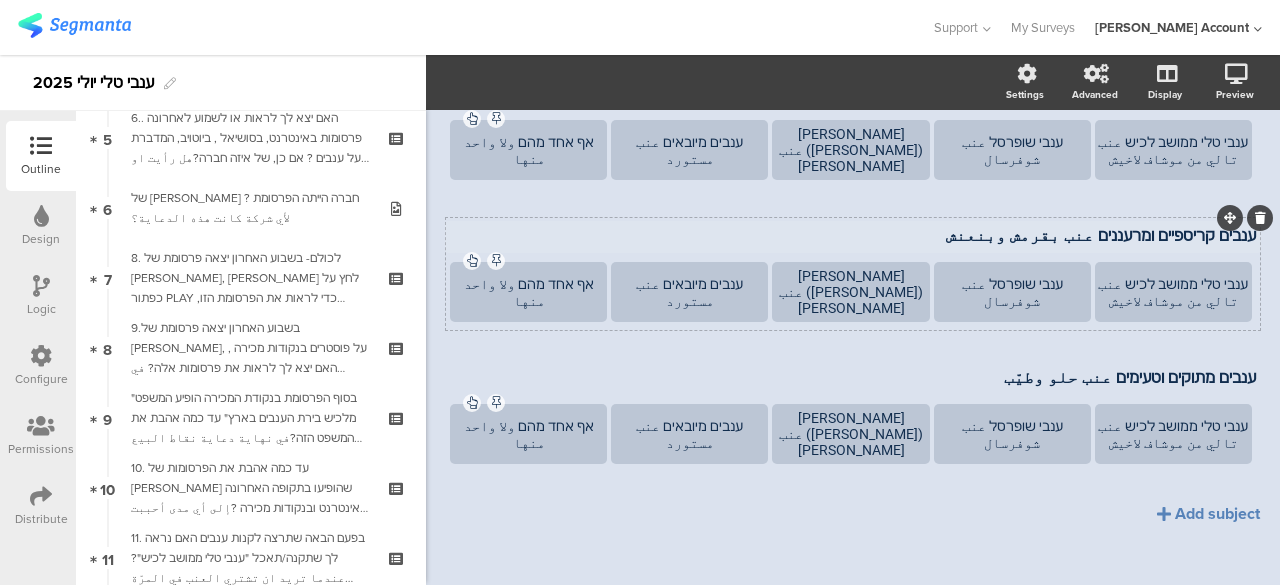 scroll, scrollTop: 380, scrollLeft: 0, axis: vertical 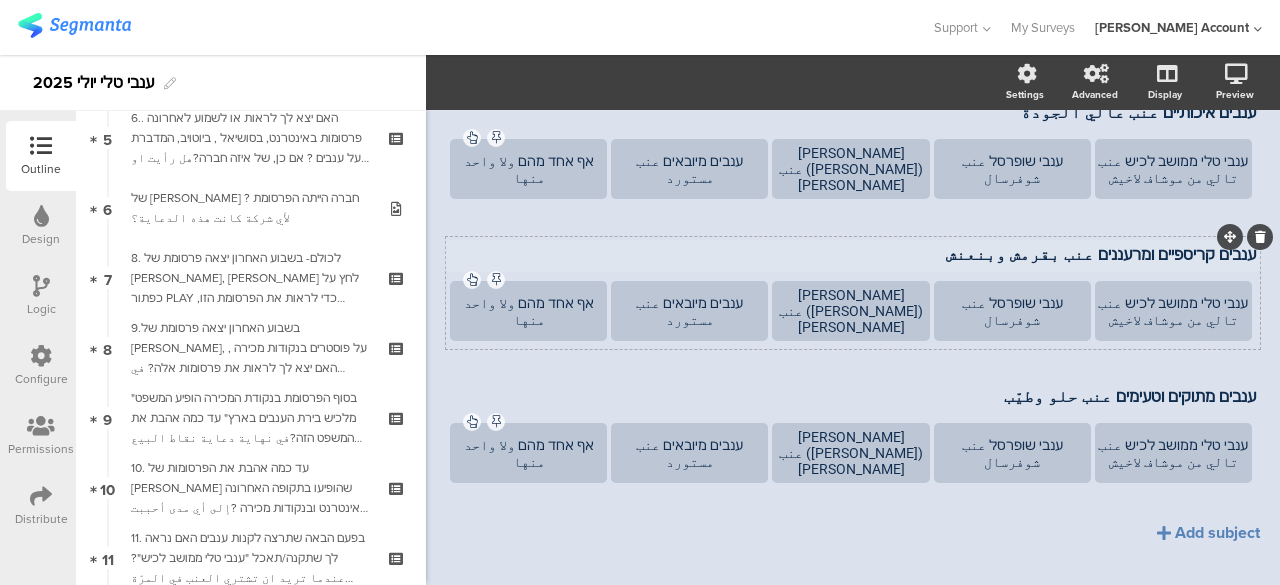click on "ענבים קריספיים ומרעננים عنب بقرمش وبنعنش
ענבים קריספיים ומרעננים عنب بقرمش وبنعنش" at bounding box center (853, 256) 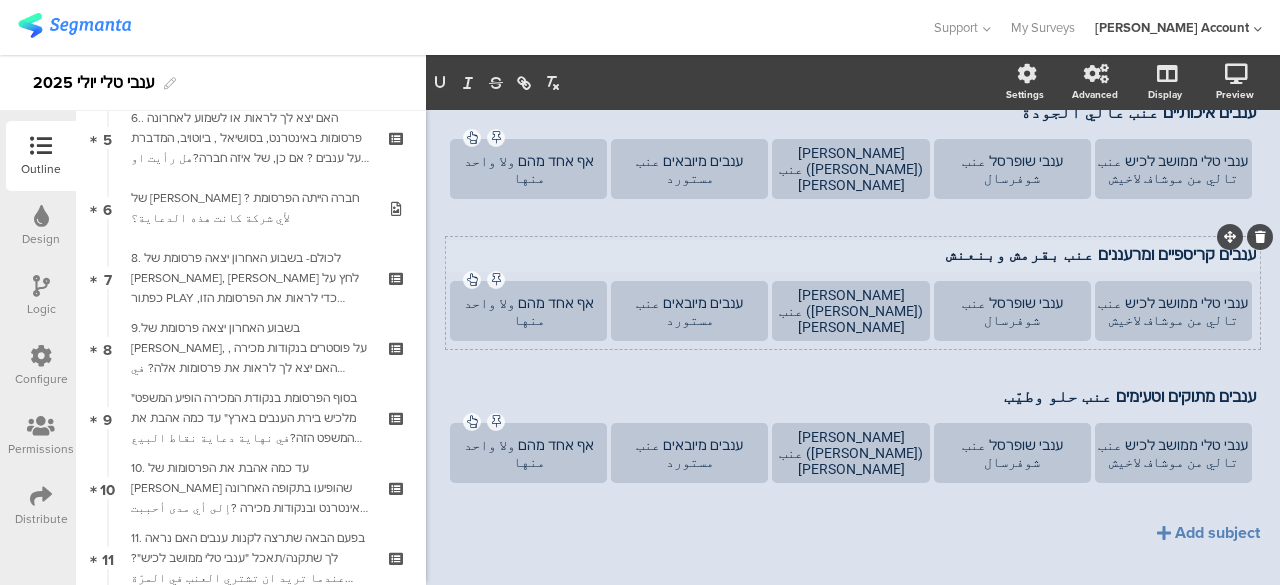 click on "ענבים קריספיים ומרעננים عنب بقرمش وبنعنش
ענבים קריספיים ומרעננים عنب بقرمش وبنعنش
ענבים קריספיים ומרעננים عنب بقرمش وبنعنش" at bounding box center (853, 256) 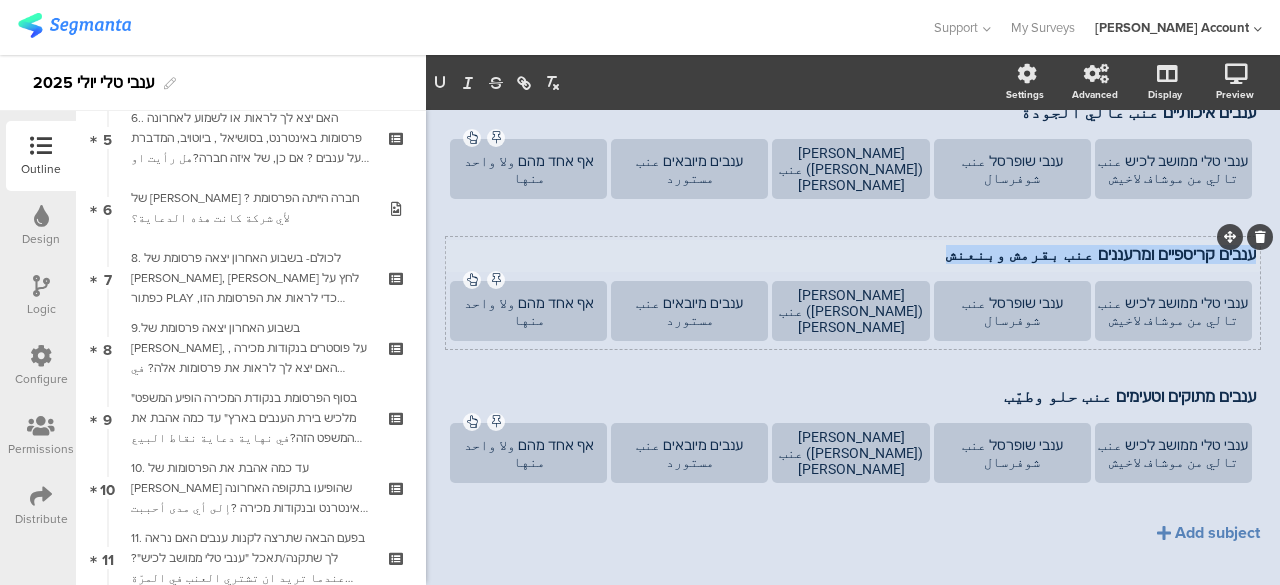 drag, startPoint x: 959, startPoint y: 256, endPoint x: 1236, endPoint y: 258, distance: 277.00723 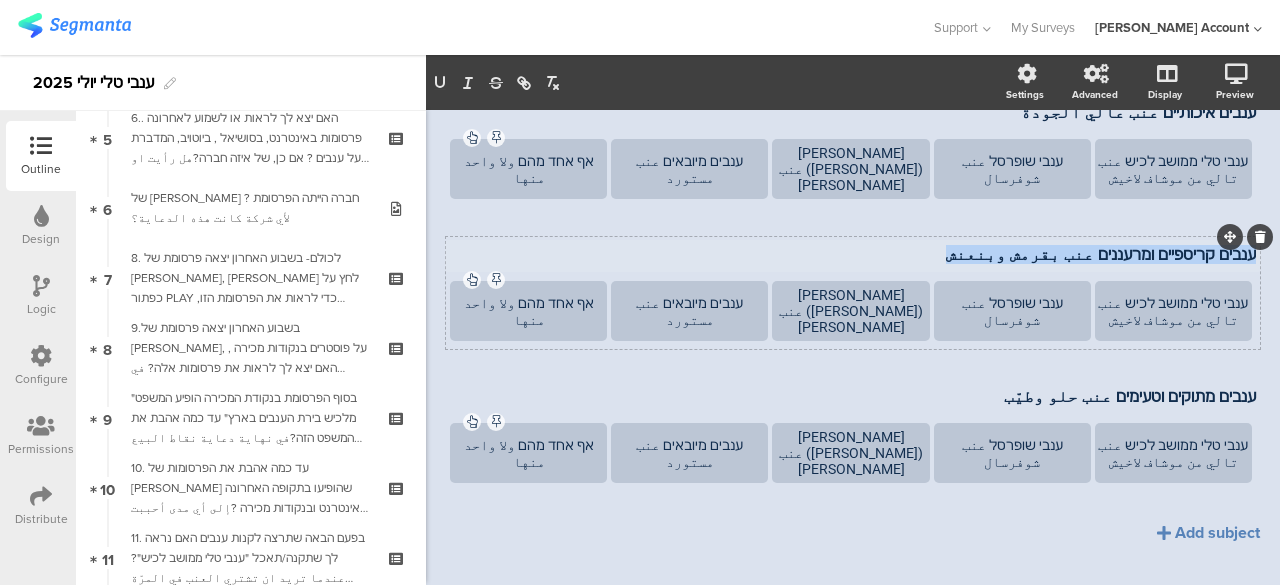 click on "ענבים קריספיים ומרעננים عنب بقرمش وبنعنش" at bounding box center [853, 254] 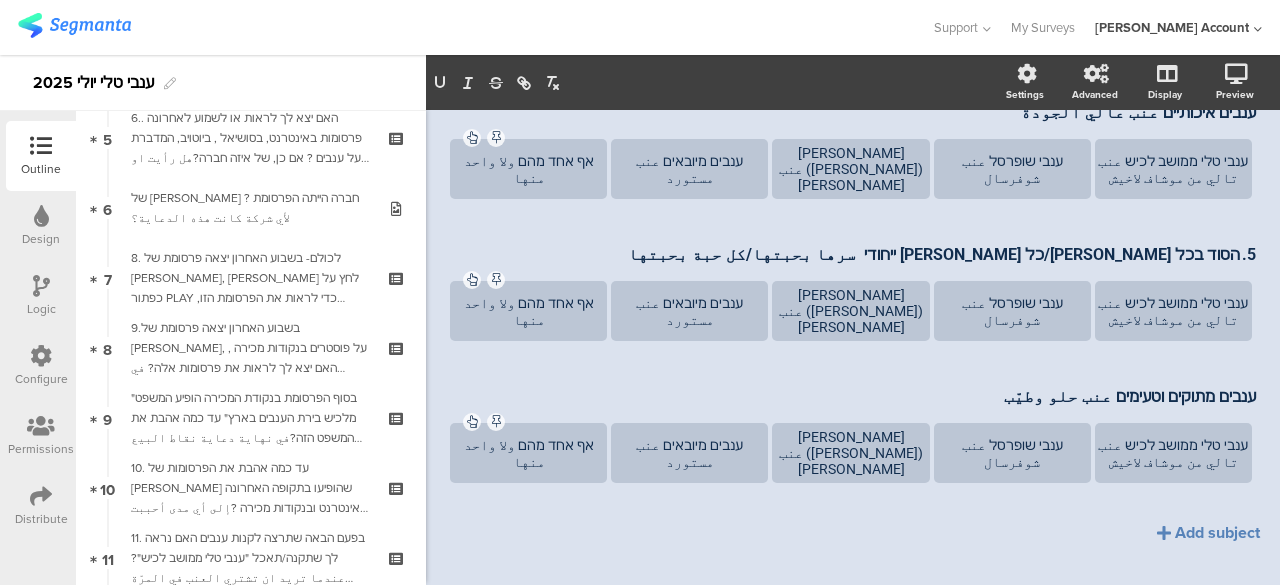 click on "ענבים טריים عنب طازج
ענבים טריים عنب طازج
ענבי טלי ממושב לכיש
عنب تالي من موشاف لاخيش
ענבי שופרסל
عنب شوفرسال
ענבי רמי (רמי לוי)
عنب رامي ليفي
ענבים מיובאים عنب مستورد
אף אחד מהם ولا واحد منها" 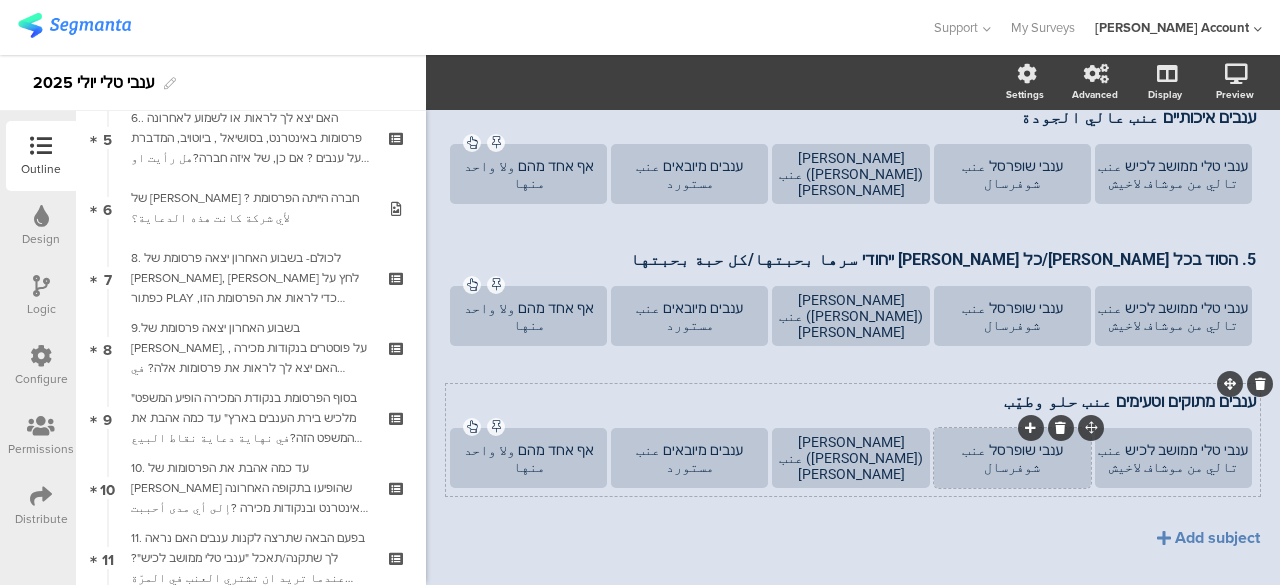 scroll, scrollTop: 418, scrollLeft: 0, axis: vertical 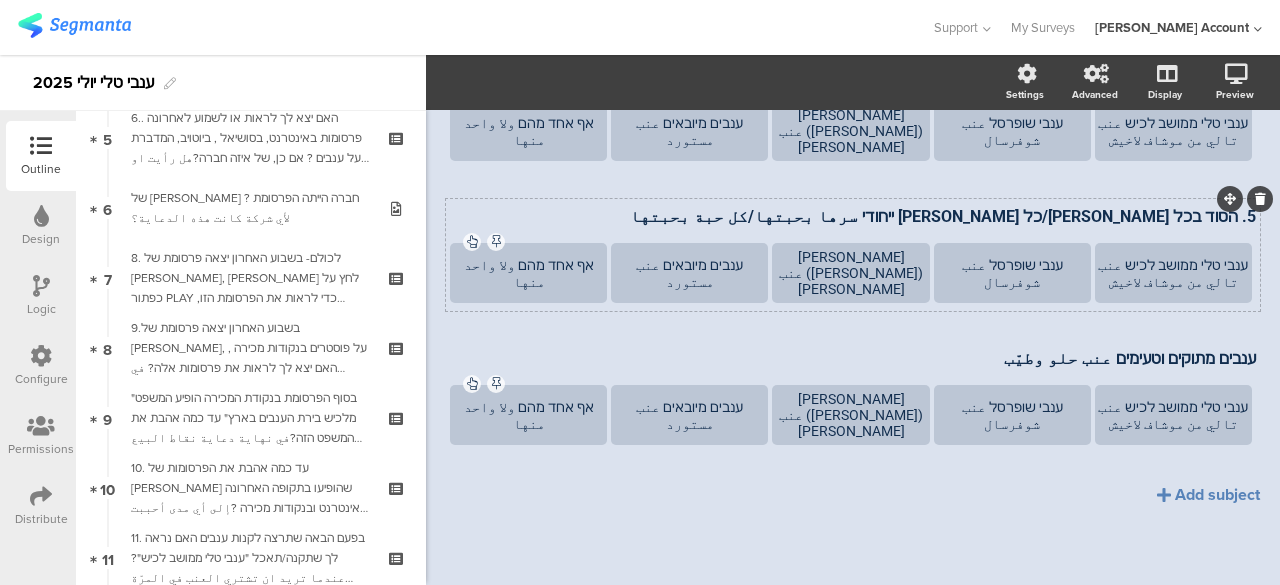 drag, startPoint x: 1224, startPoint y: 215, endPoint x: 1221, endPoint y: 225, distance: 10.440307 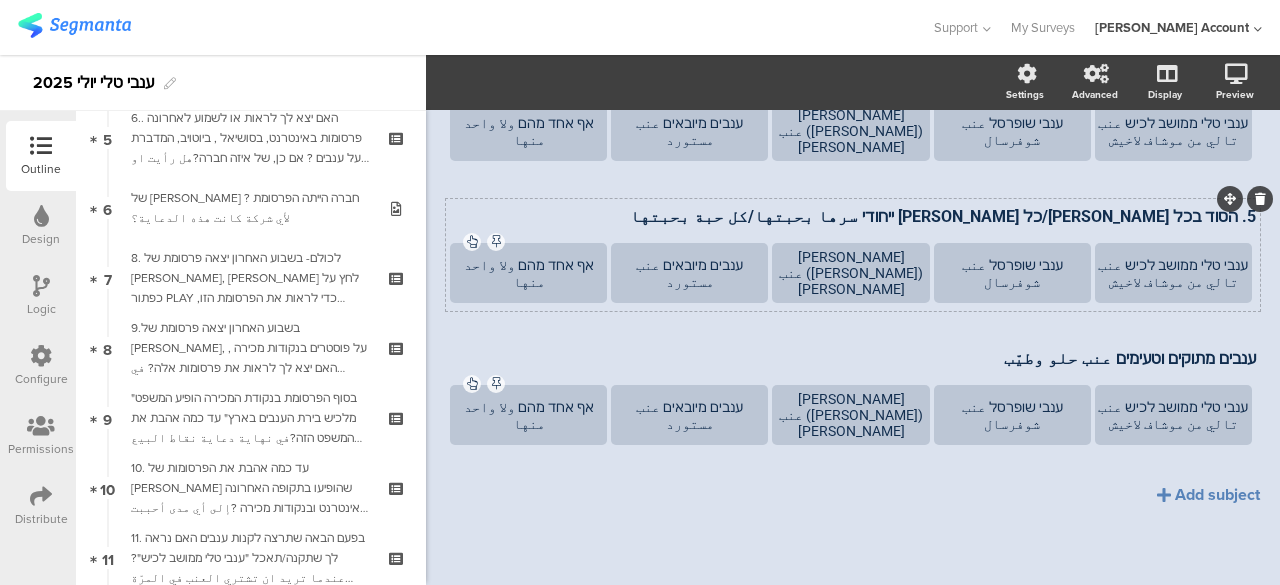 click on "5.	הסוד בכל עינב/כל עינב ייחודי  سرها بحبتها/كل حبة بحبتها
5.	הסוד בכל עינב/כל עינב ייחודי  سرها بحبتها/كل حبة بحبتها
ענבי טלי ממושב לכיש
عنب تالي من موشاف لاخيش
ענבי שופרסל
عنب شوفرسال
ענבי רמי (רמי לוי)
عنب رامي ليفي
ענבים מיובאים عنب مستورد
אף אחד מהם ولا واحد منها" at bounding box center [853, 255] 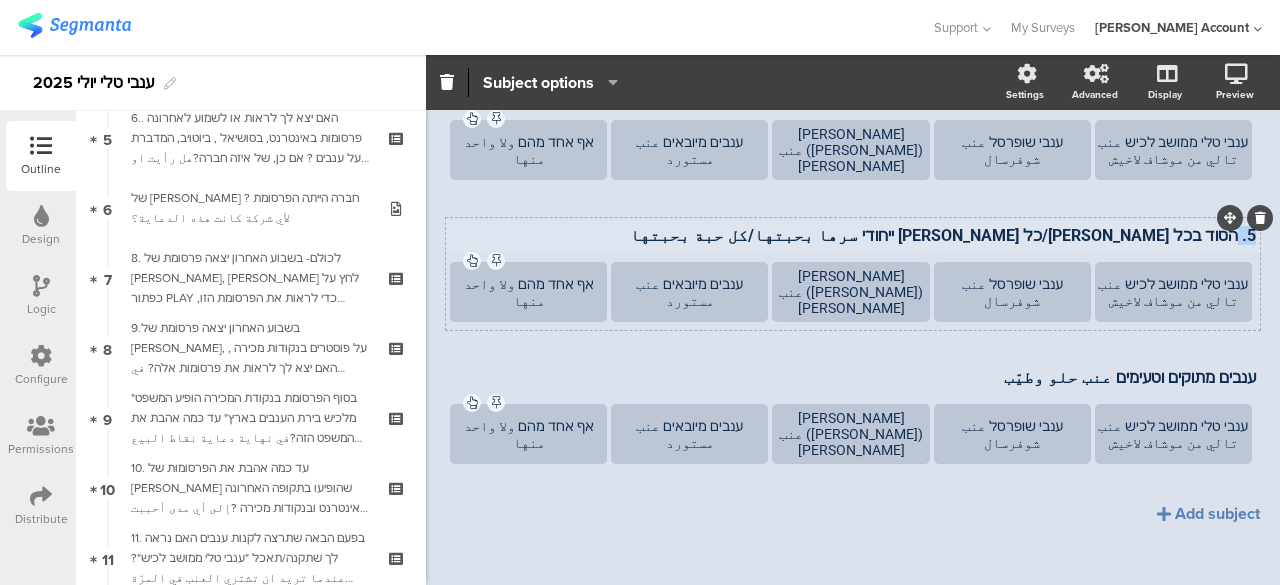 scroll, scrollTop: 395, scrollLeft: 0, axis: vertical 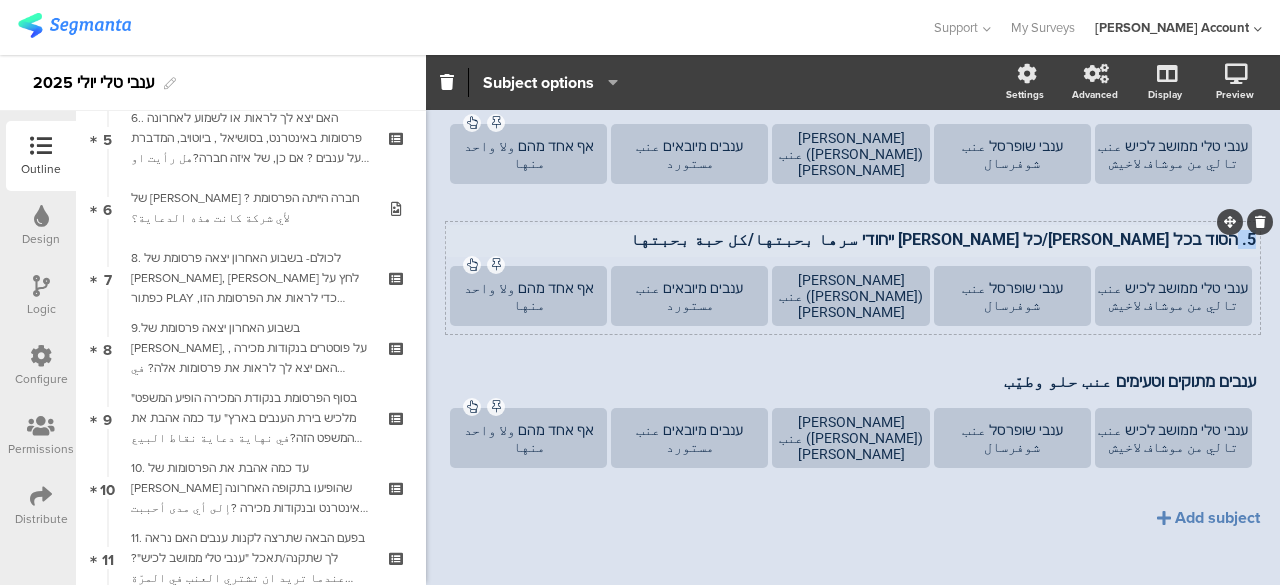 click on "5.	הסוד בכל עינב/כל עינב ייחודי  سرها بحبتها/كل حبة بحبتها
5.	הסוד בכל עינב/כל עינב ייחודי  سرها بحبتها/كل حبة بحبتها
5.	הסוד בכל עינב/כל עינב ייחודי  سرها بحبتها/كل حبة بحبتها" at bounding box center [853, 241] 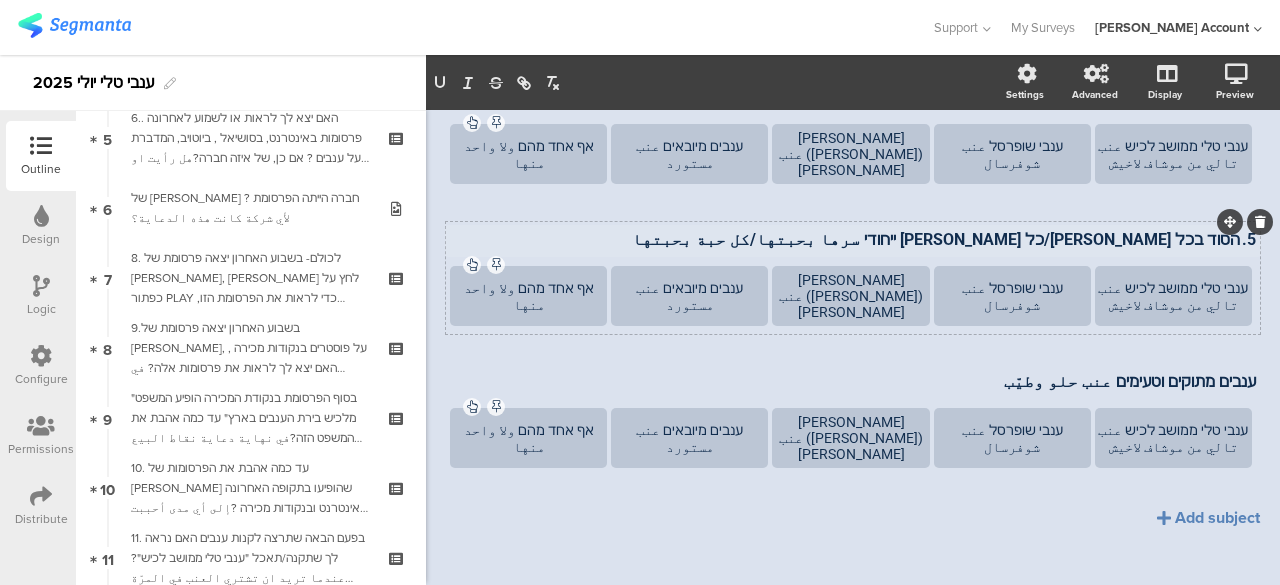 type 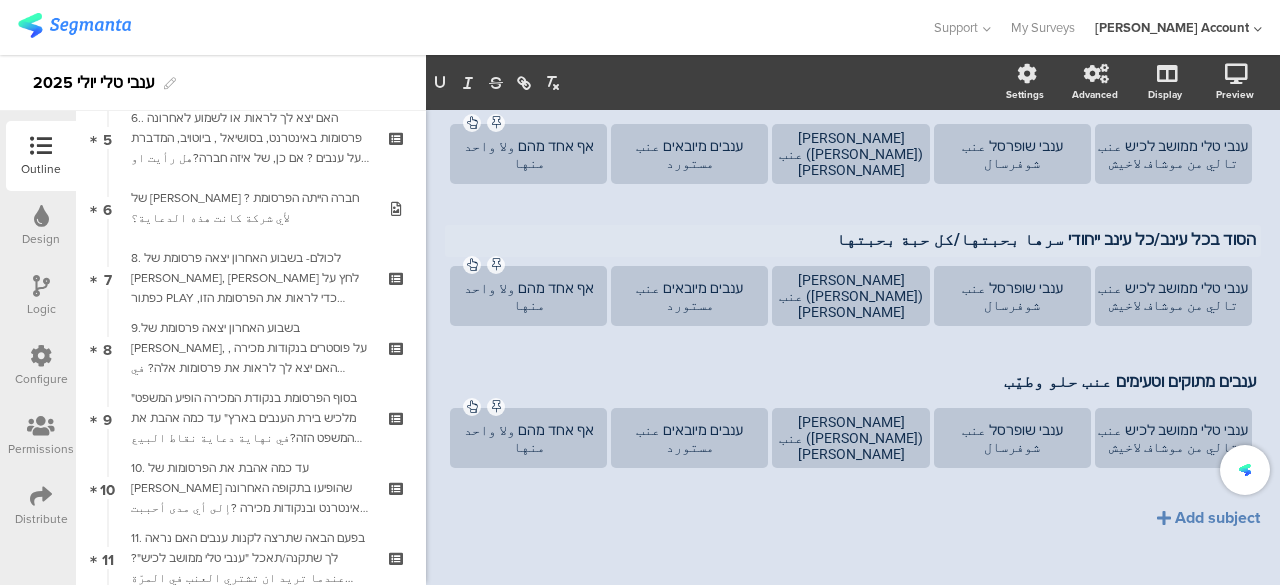 click on "استطلاع عن العنب 2024
25%
על איזה מהענבים הבאים מתאים להגיד כל אחת מהתכונות הבאות? على اي عنب من المذكورة أدناه ممكن أن نقول الصفات التالية؟
על איזה מהענבים הבאים מתאים להגיד כל אחת מהתכונות הבאות? على اي عنب من المذكورة أدناه ممكن أن نقول الصفات التالية؟" 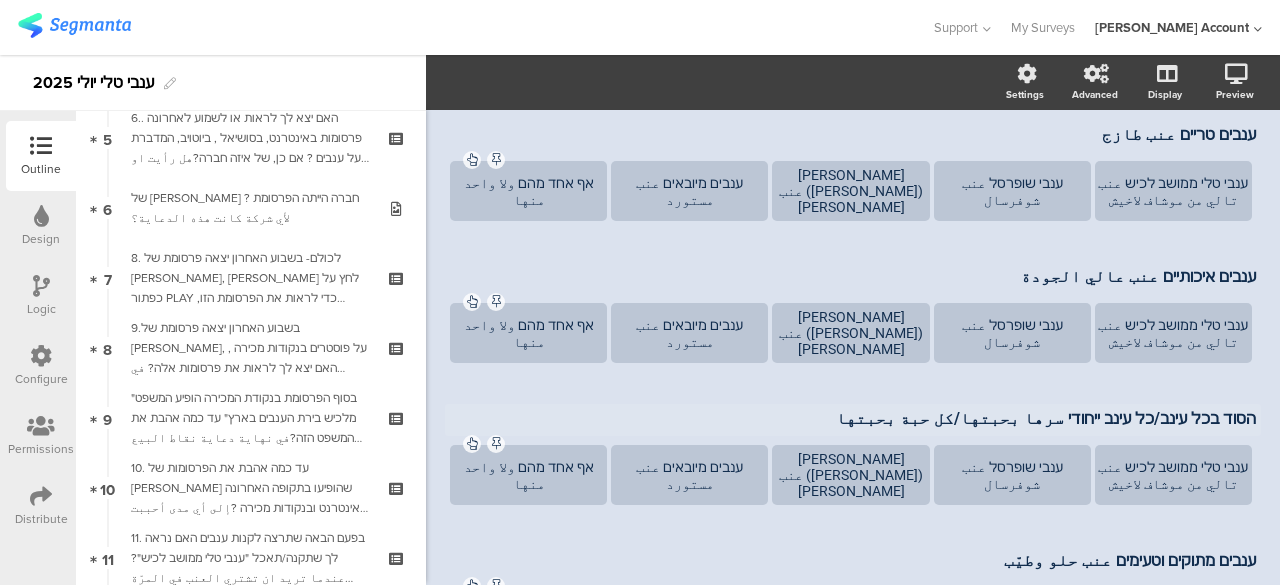 scroll, scrollTop: 0, scrollLeft: 0, axis: both 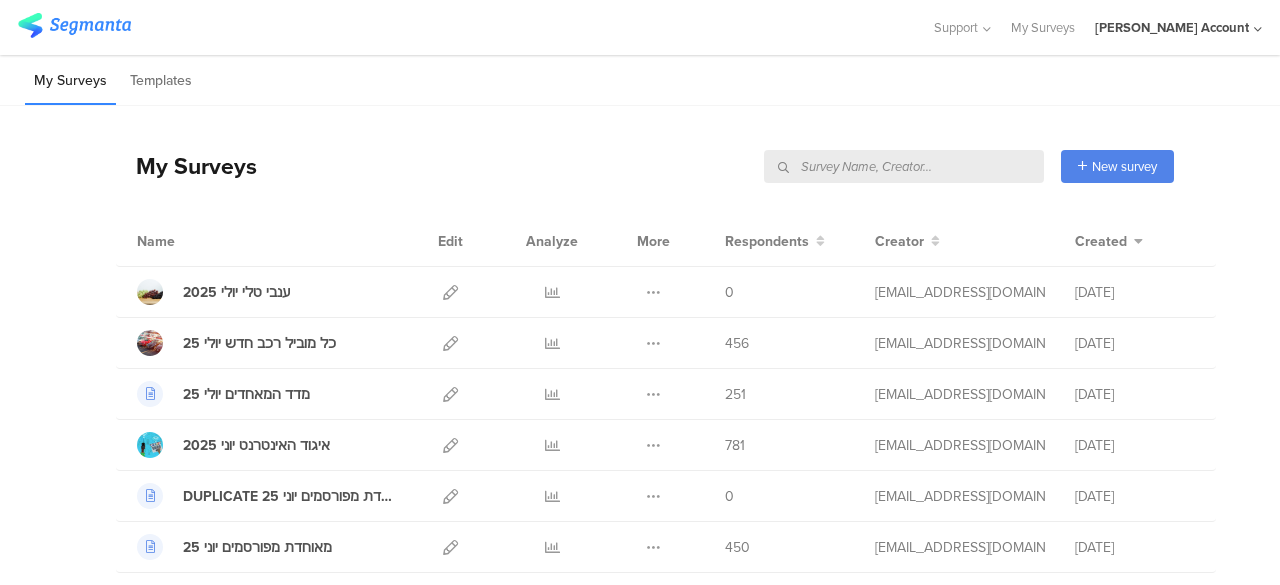click at bounding box center (904, 166) 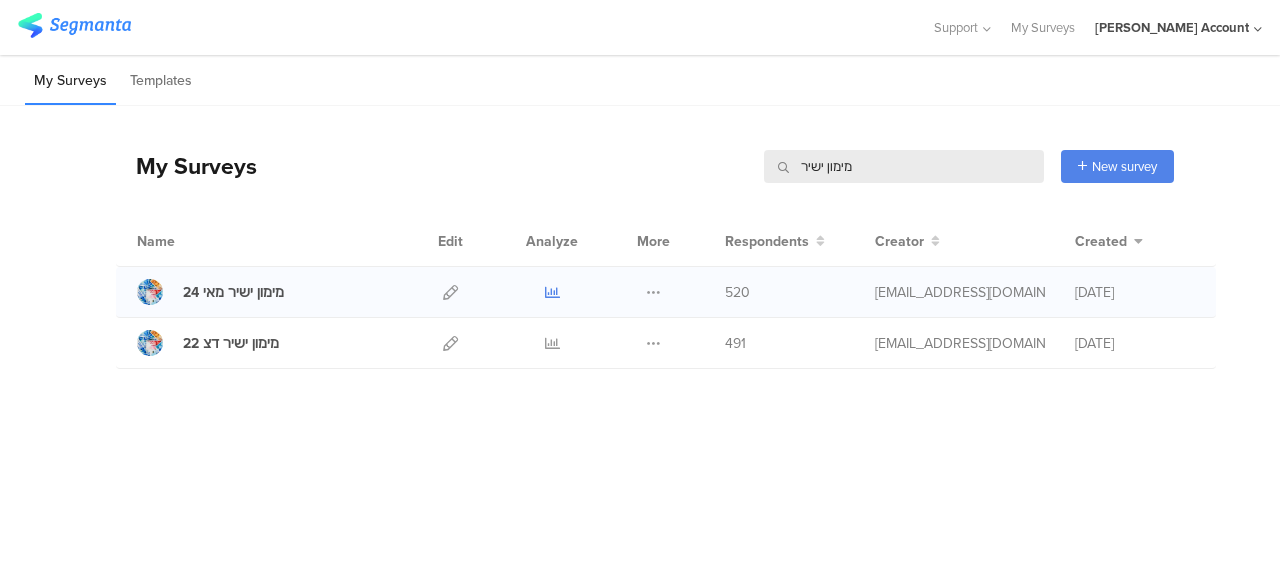 type on "מימון ישיר" 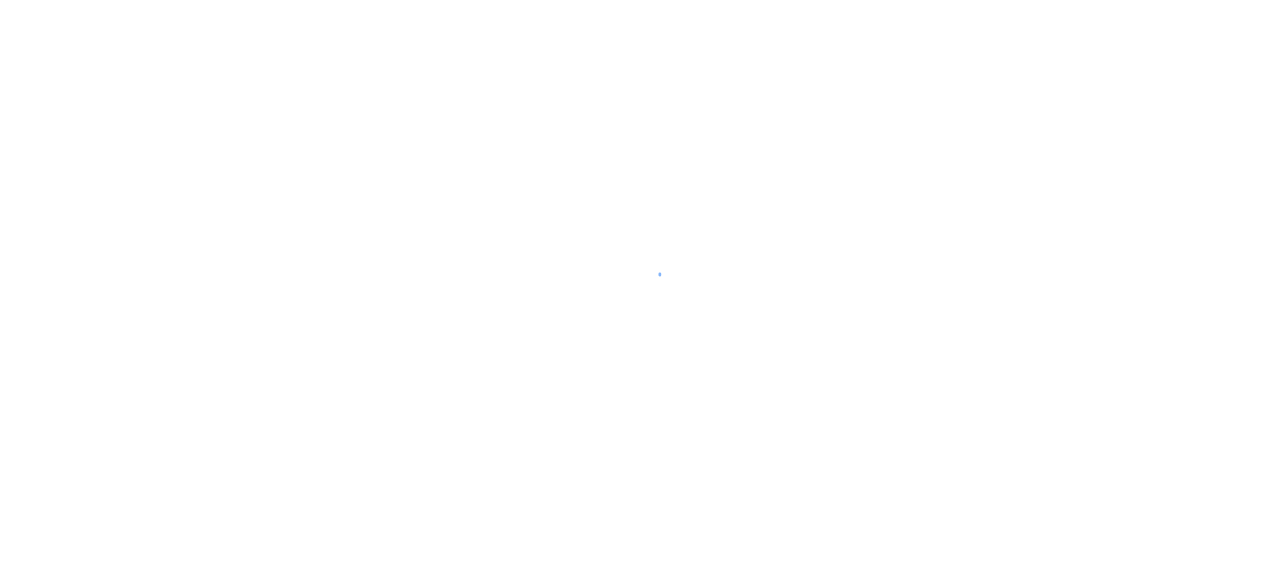 scroll, scrollTop: 0, scrollLeft: 0, axis: both 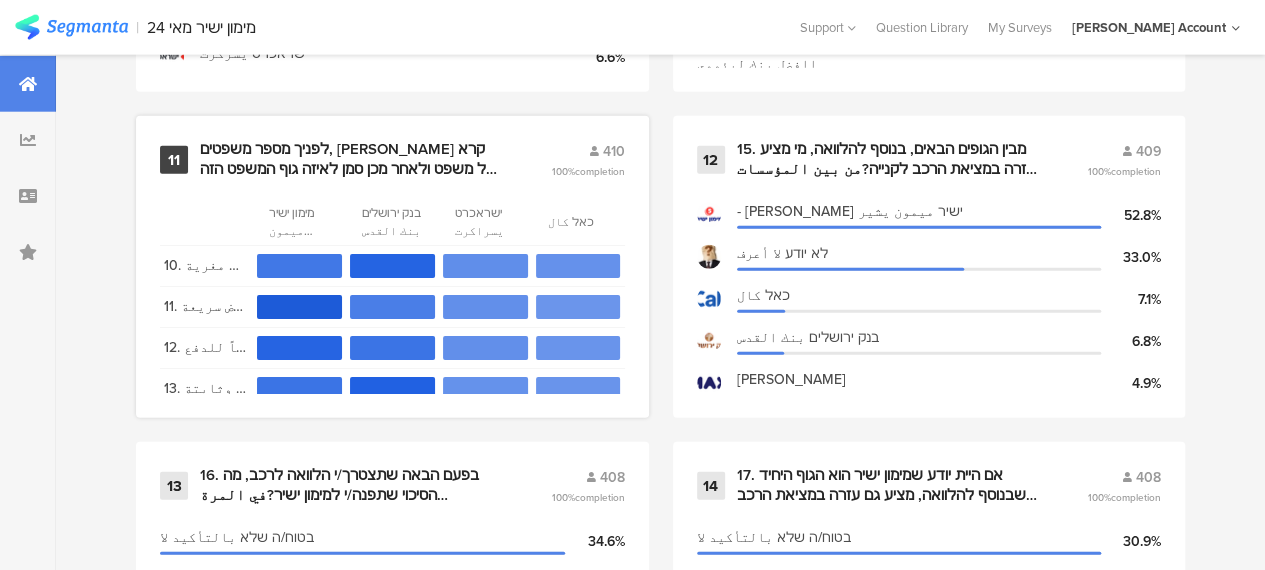 click on "לפניך מספר משפטים, [PERSON_NAME] קרא כל משפט ולאחר מכן סמן לאיזה גוף המשפט הזה הכי מתאים בהקשר של הלוואה לקניית רכב?أمامك عدة جمل، أقرأ كل جملة ومن ثم اشر الى اسم المؤسسة التي تلائمها هذه الجملة اكثر شيء في سياق القروض لشراء سيارة؟" at bounding box center (351, 159) 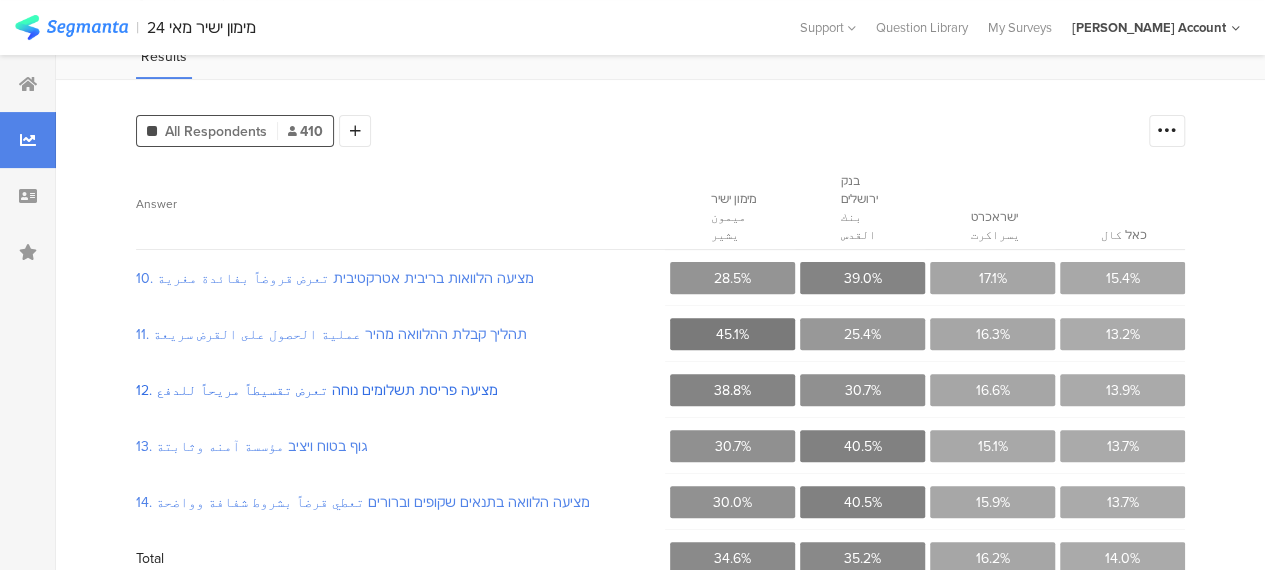 scroll, scrollTop: 194, scrollLeft: 0, axis: vertical 